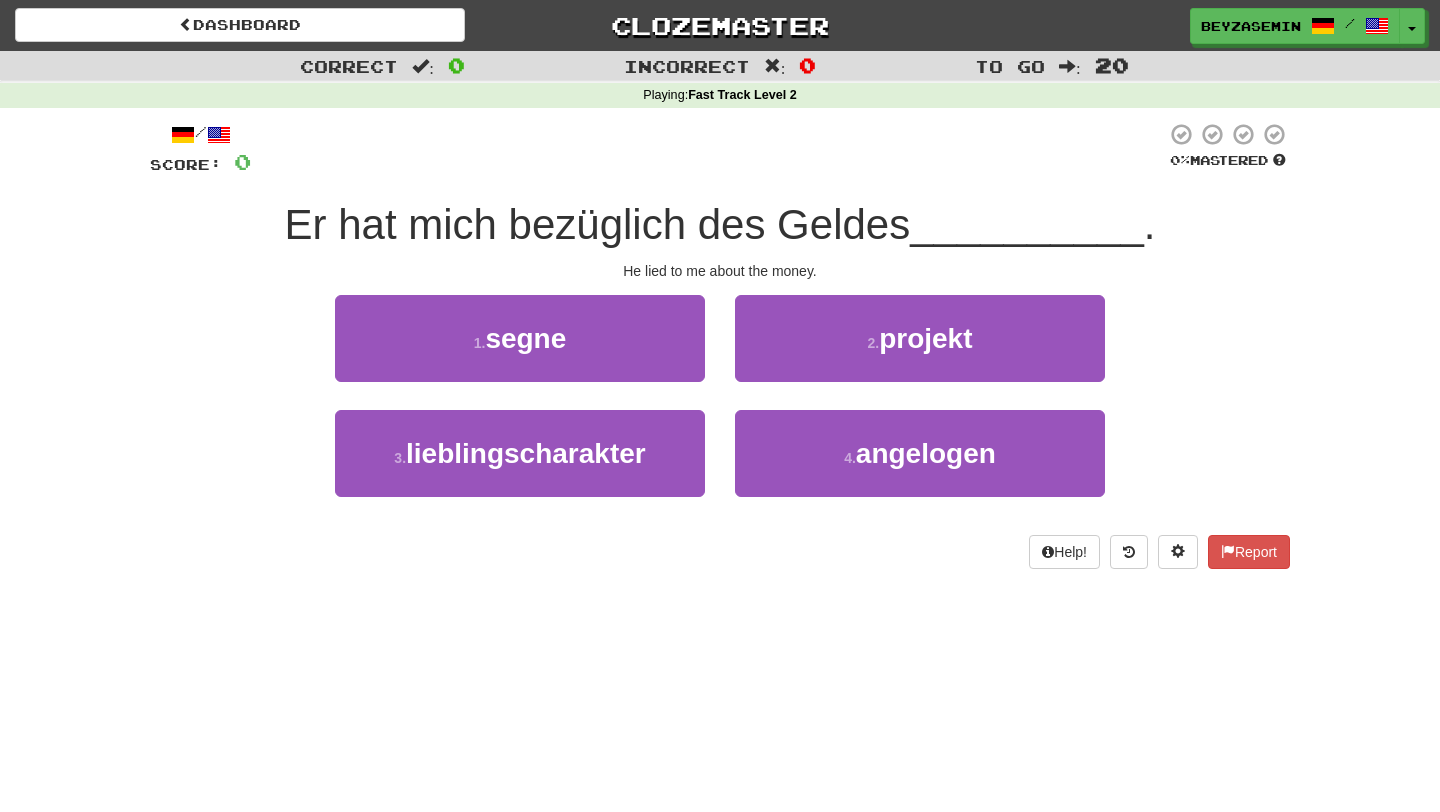 scroll, scrollTop: 0, scrollLeft: 0, axis: both 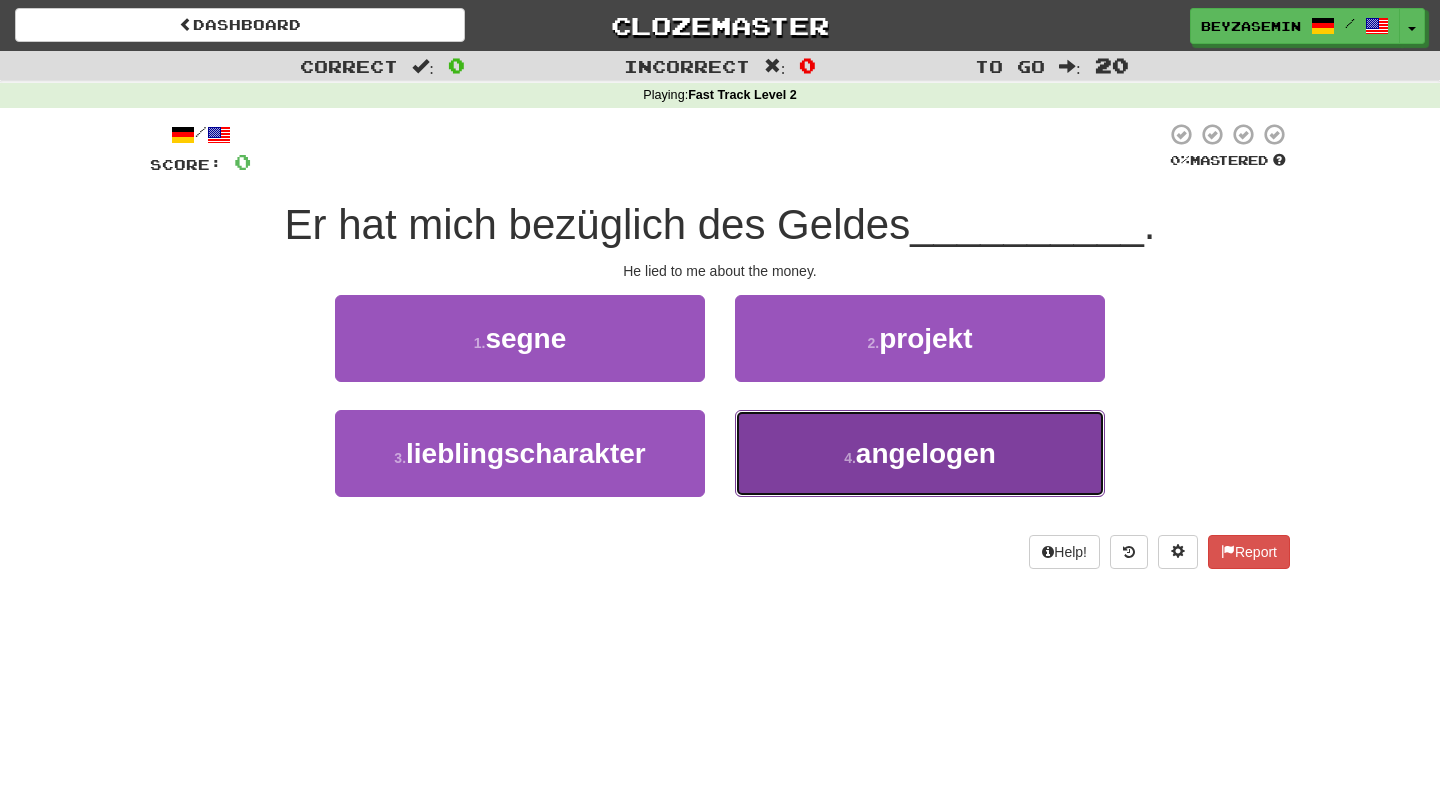 click on "angelogen" at bounding box center (926, 453) 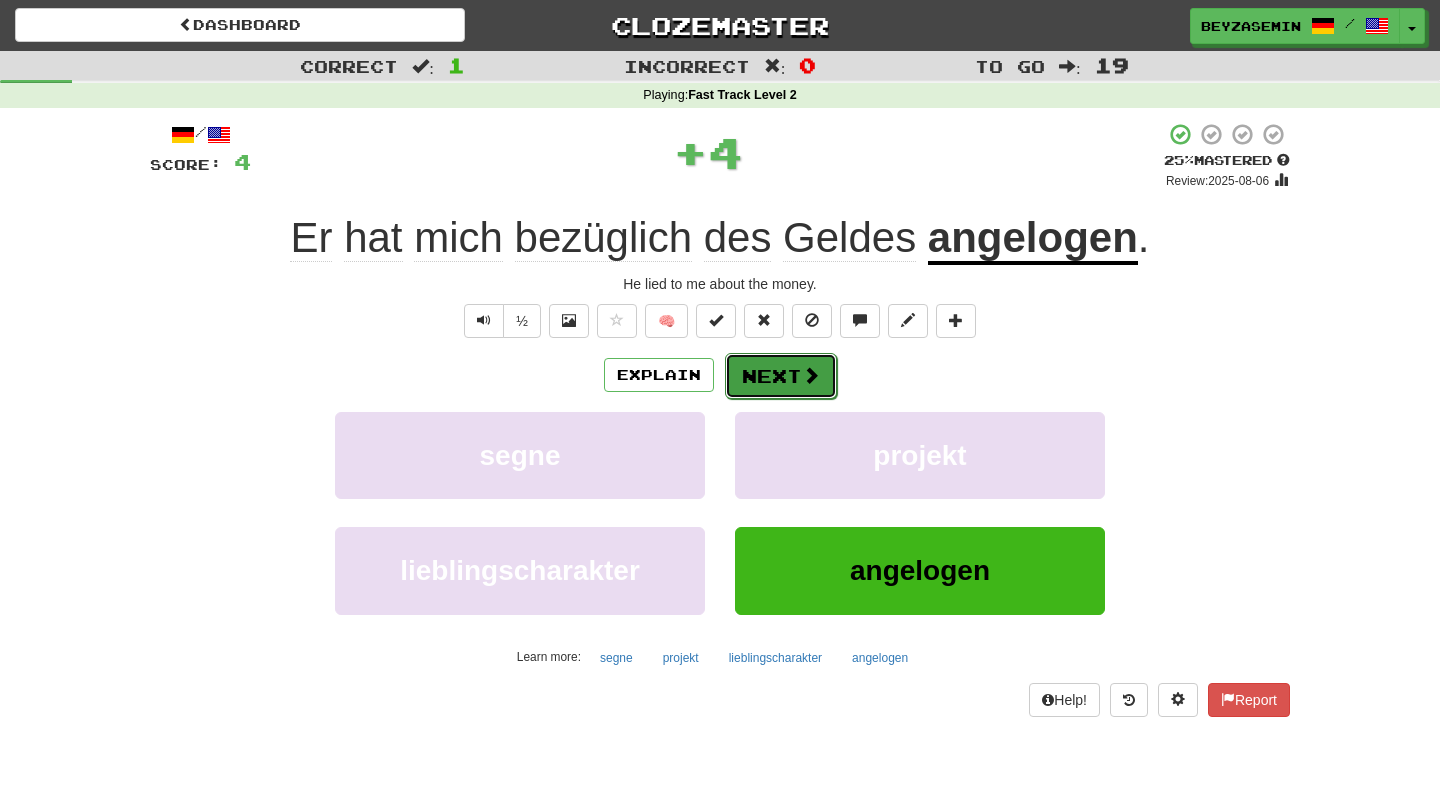 click on "Next" at bounding box center [781, 376] 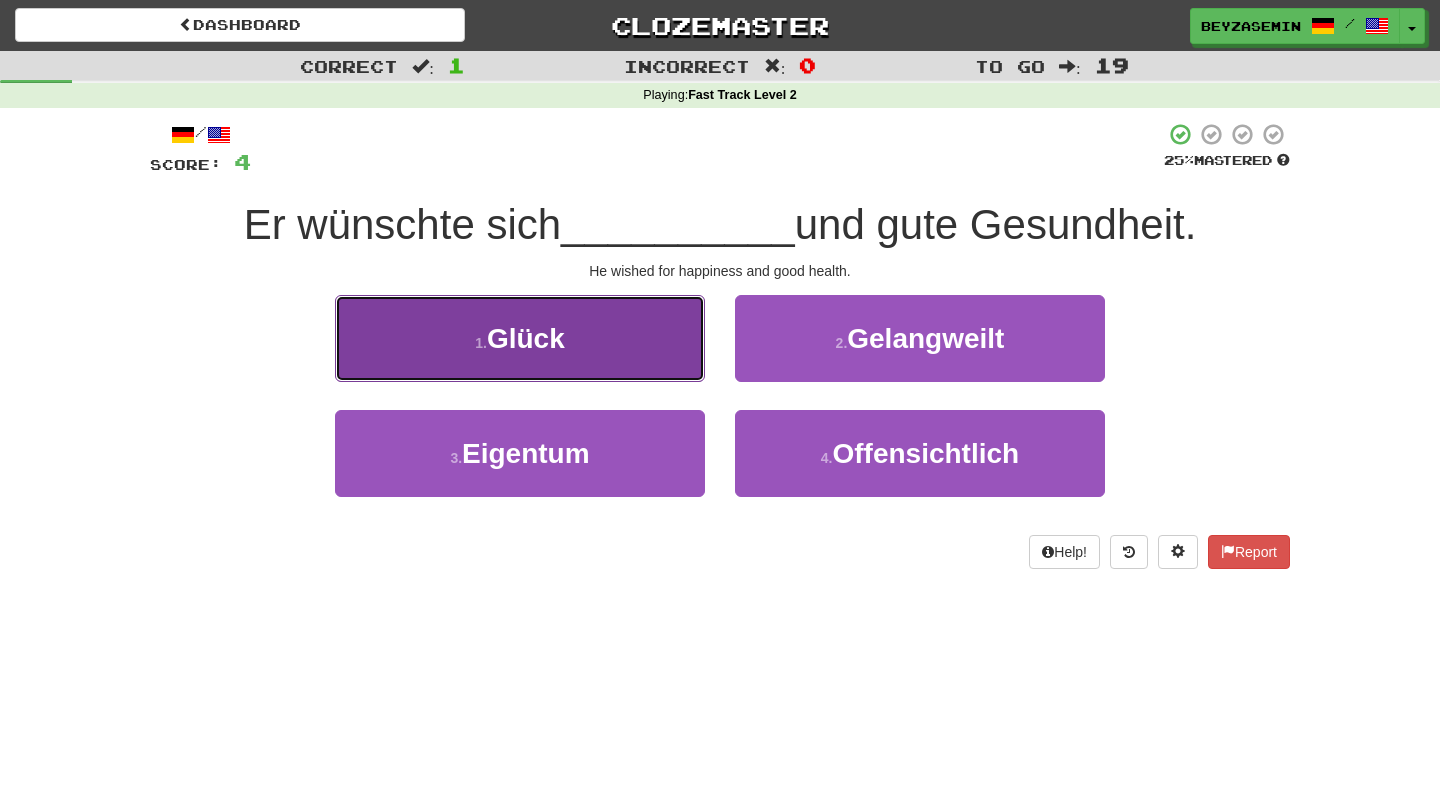 click on "1 .  Glück" at bounding box center [520, 338] 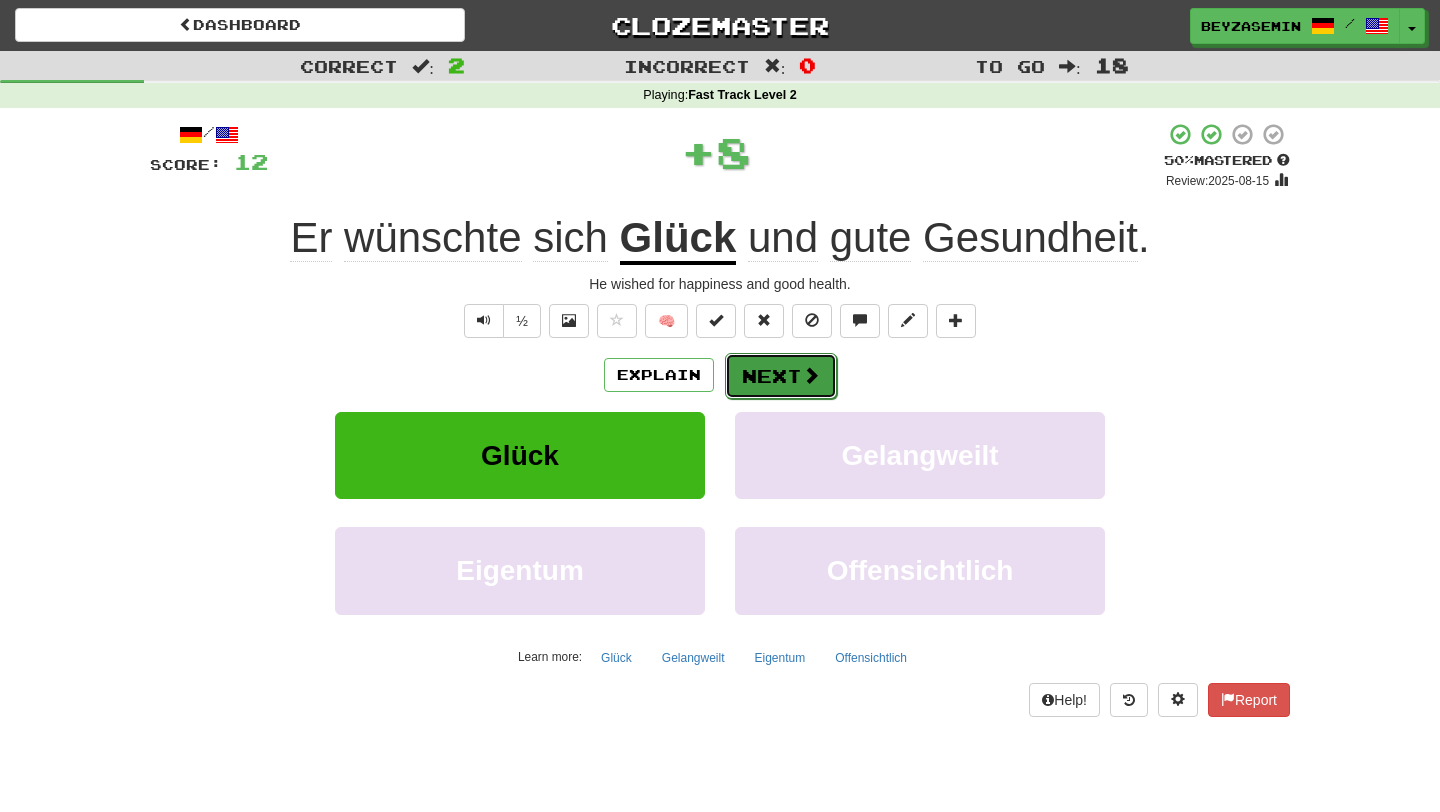 click on "Next" at bounding box center [781, 376] 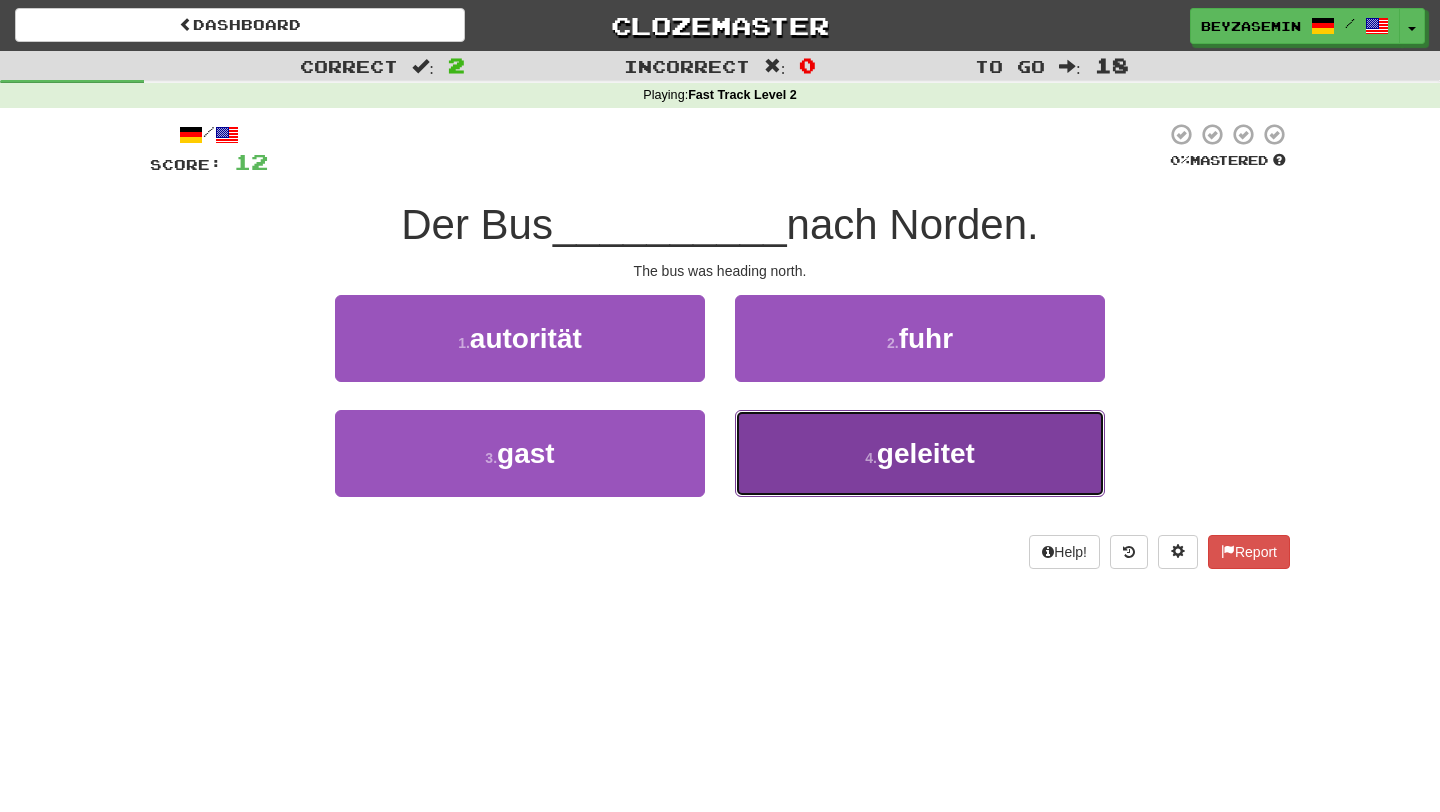 click on "geleitet" at bounding box center [926, 453] 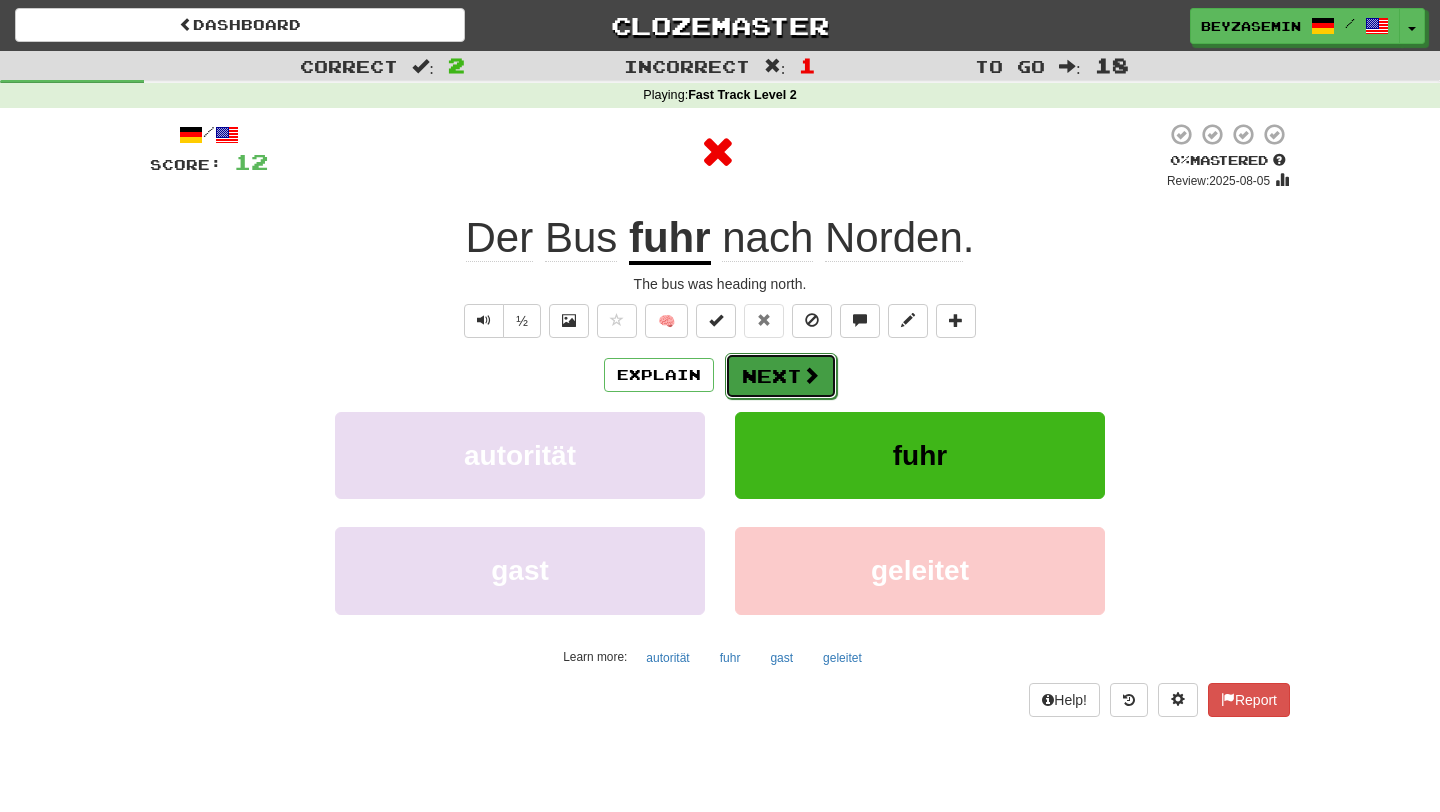 click on "Next" at bounding box center (781, 376) 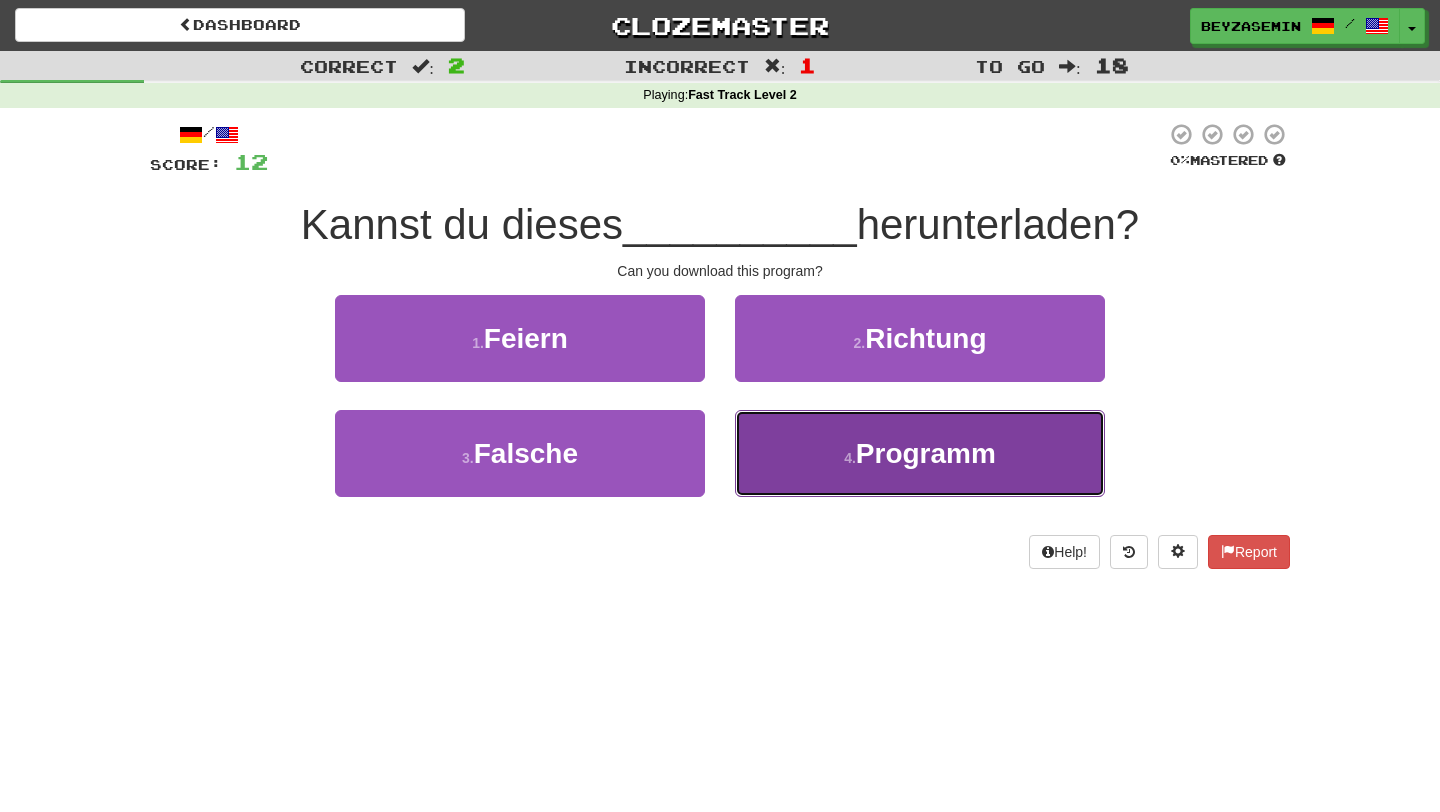 click on "4 .  Programm" at bounding box center (920, 453) 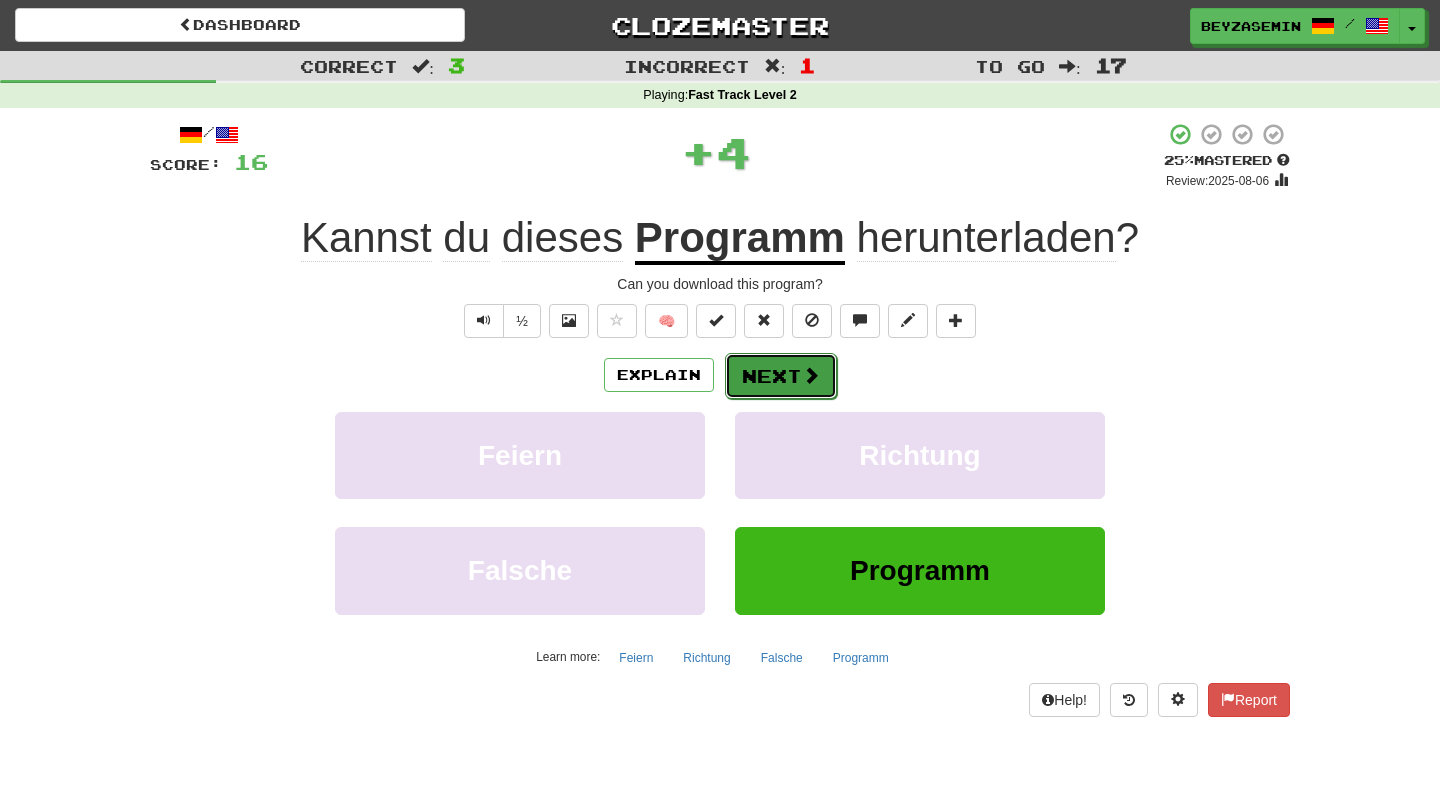 click on "Next" at bounding box center [781, 376] 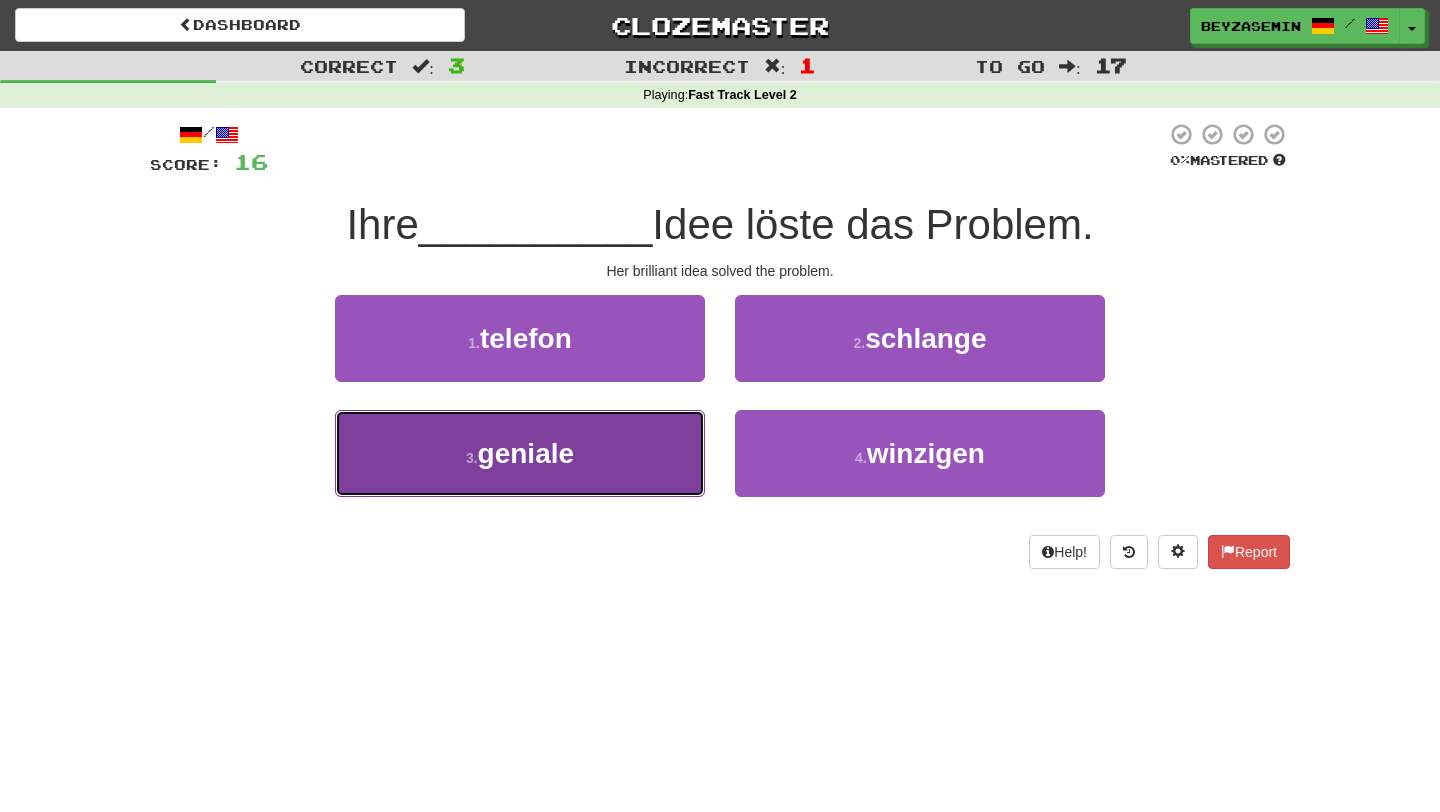 click on "3 .  geniale" at bounding box center (520, 453) 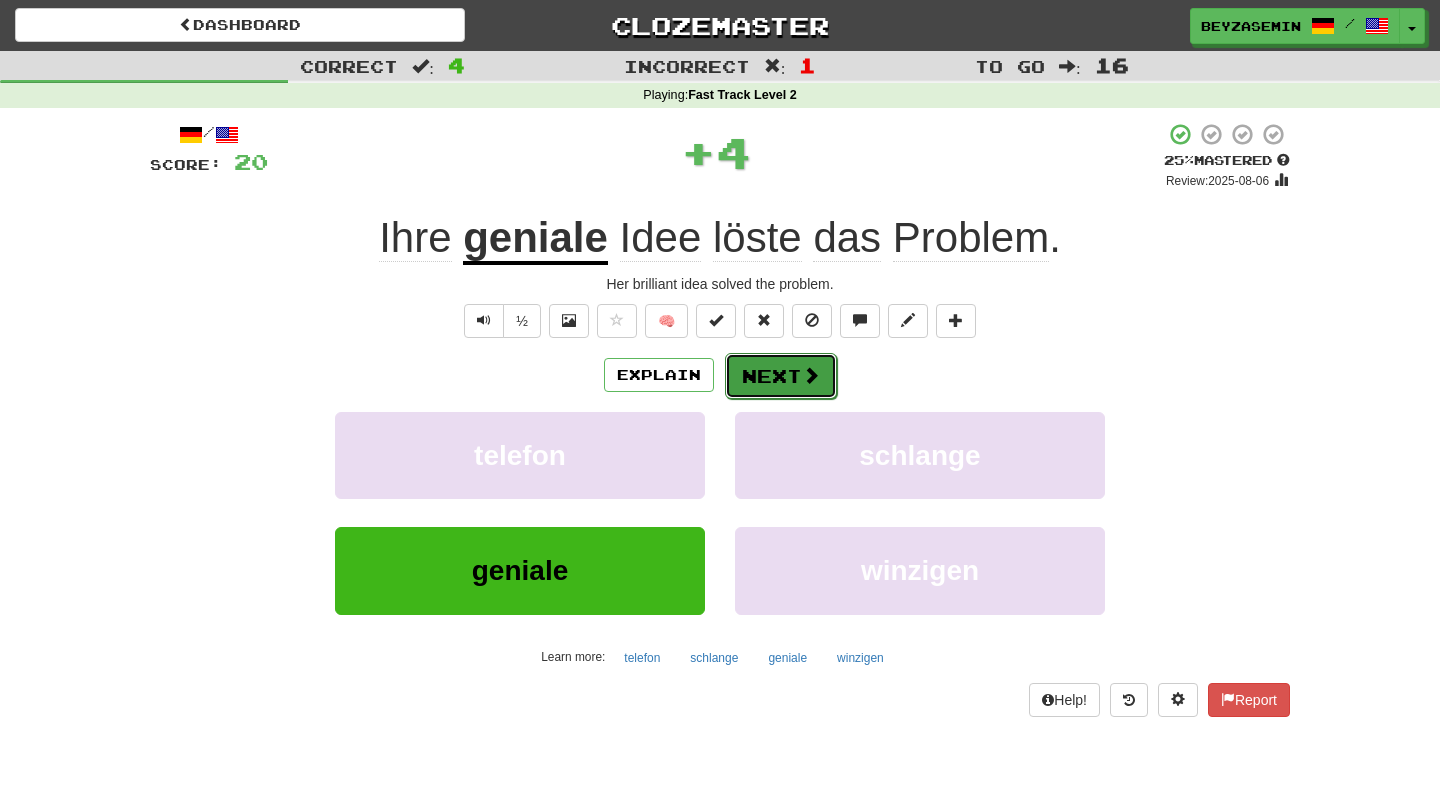 click on "Next" at bounding box center [781, 376] 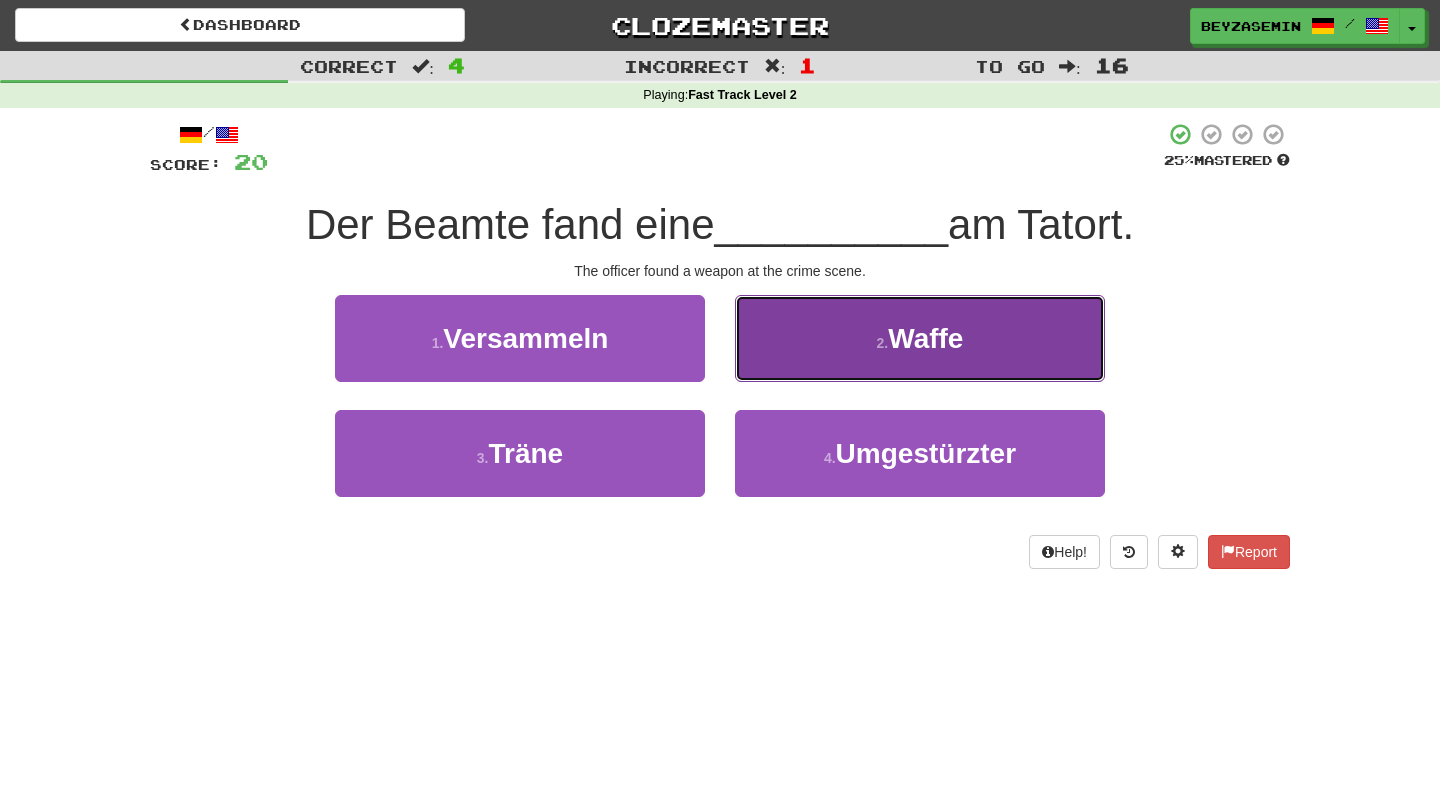 click on "2 .  Waffe" at bounding box center [920, 338] 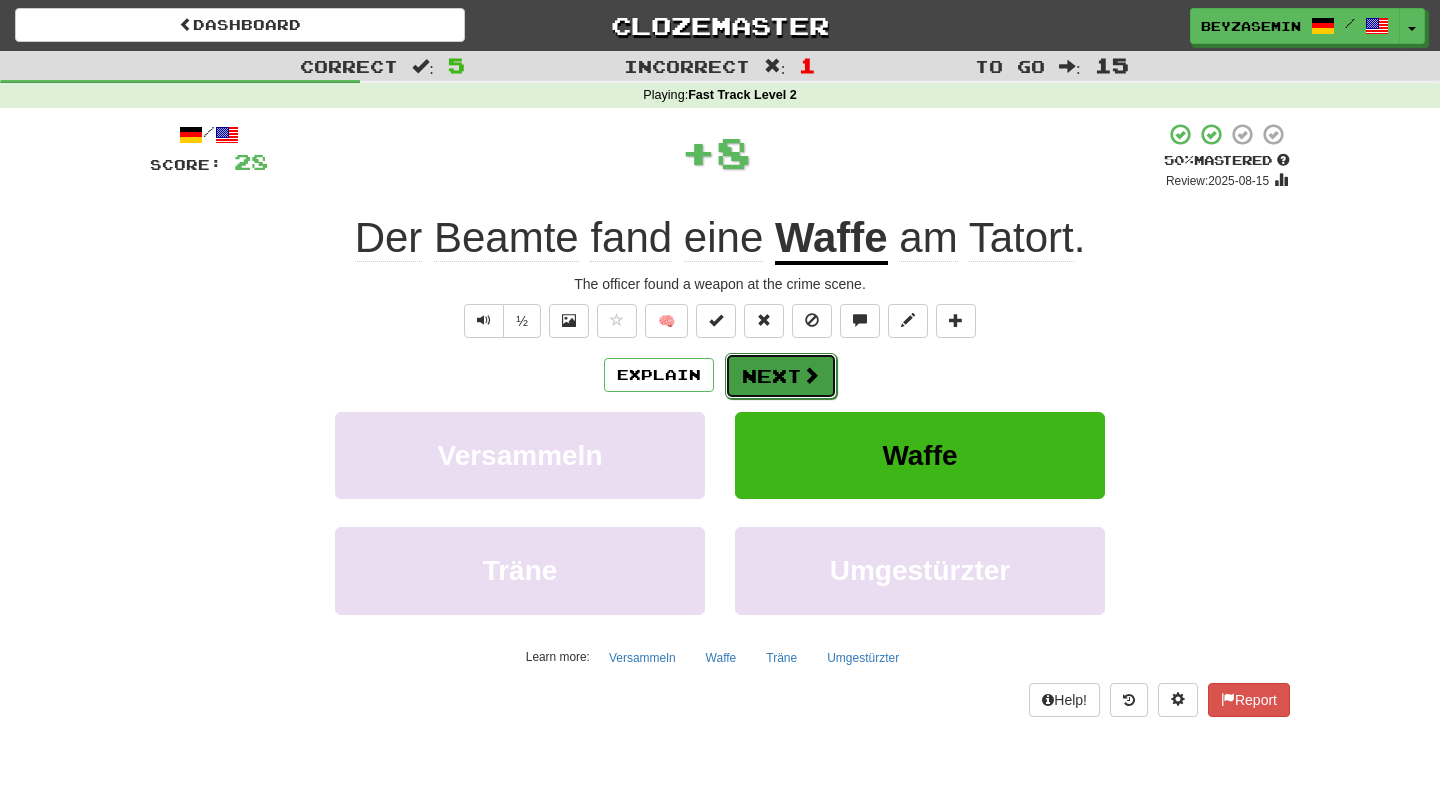 click on "Next" at bounding box center (781, 376) 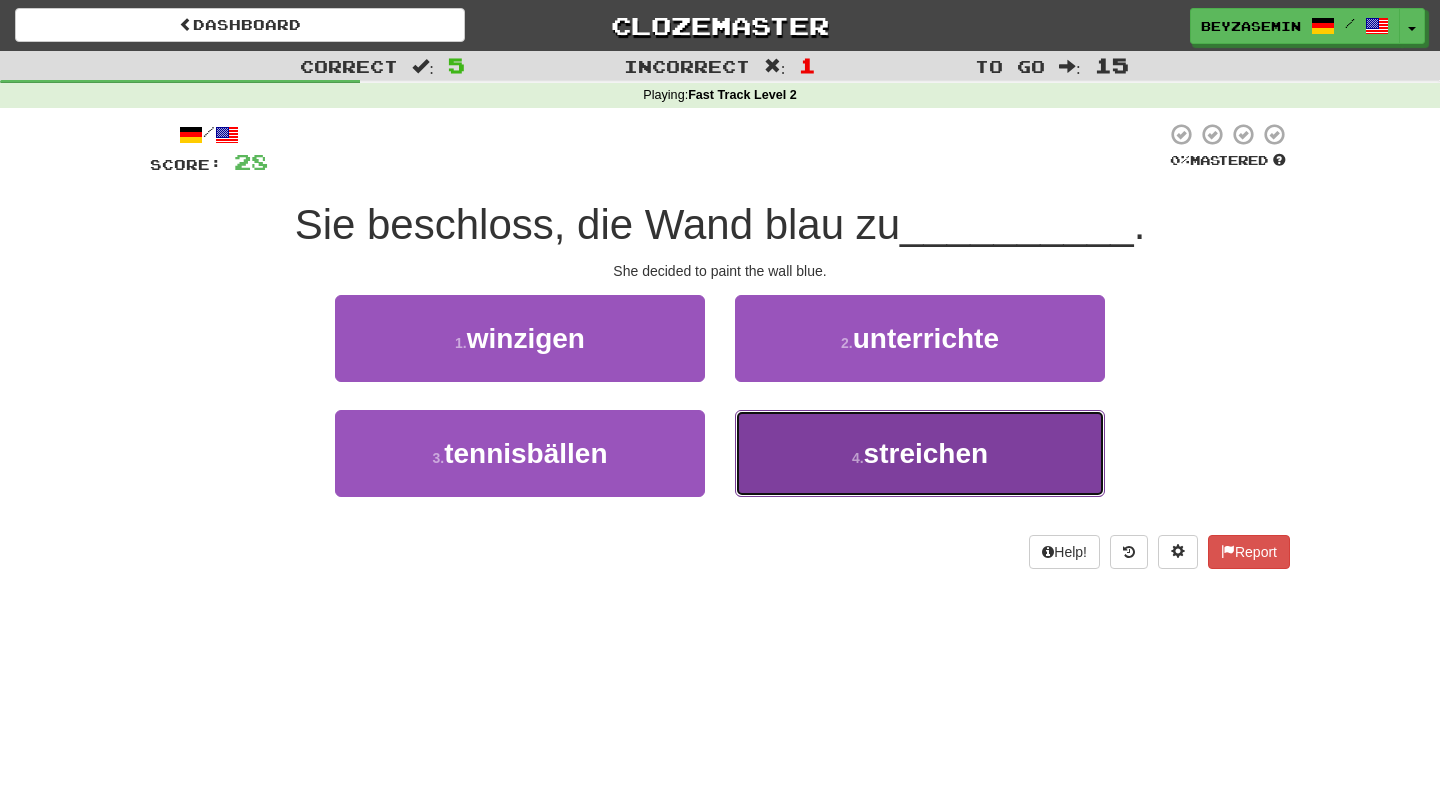 click on "4 ." at bounding box center [858, 458] 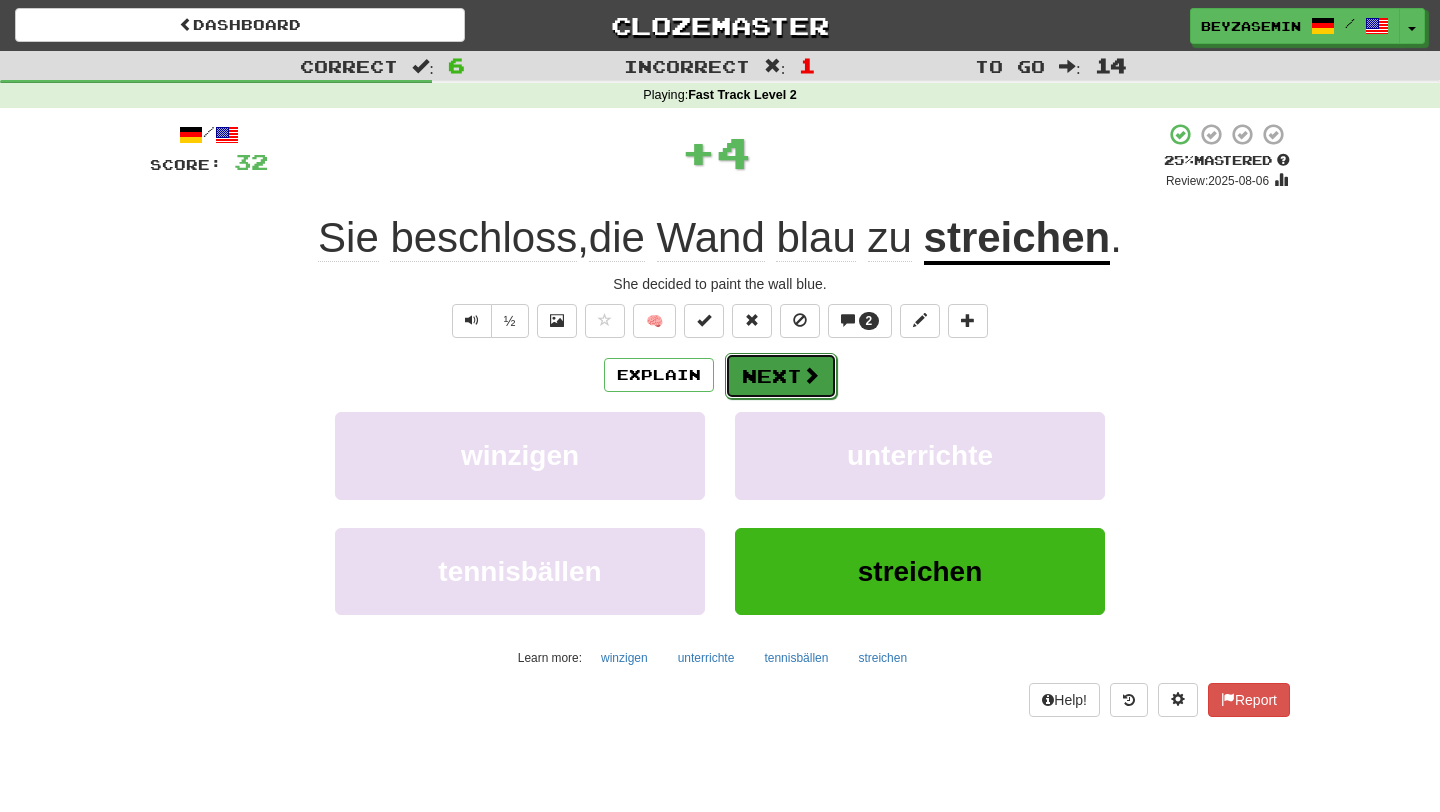 click at bounding box center [811, 375] 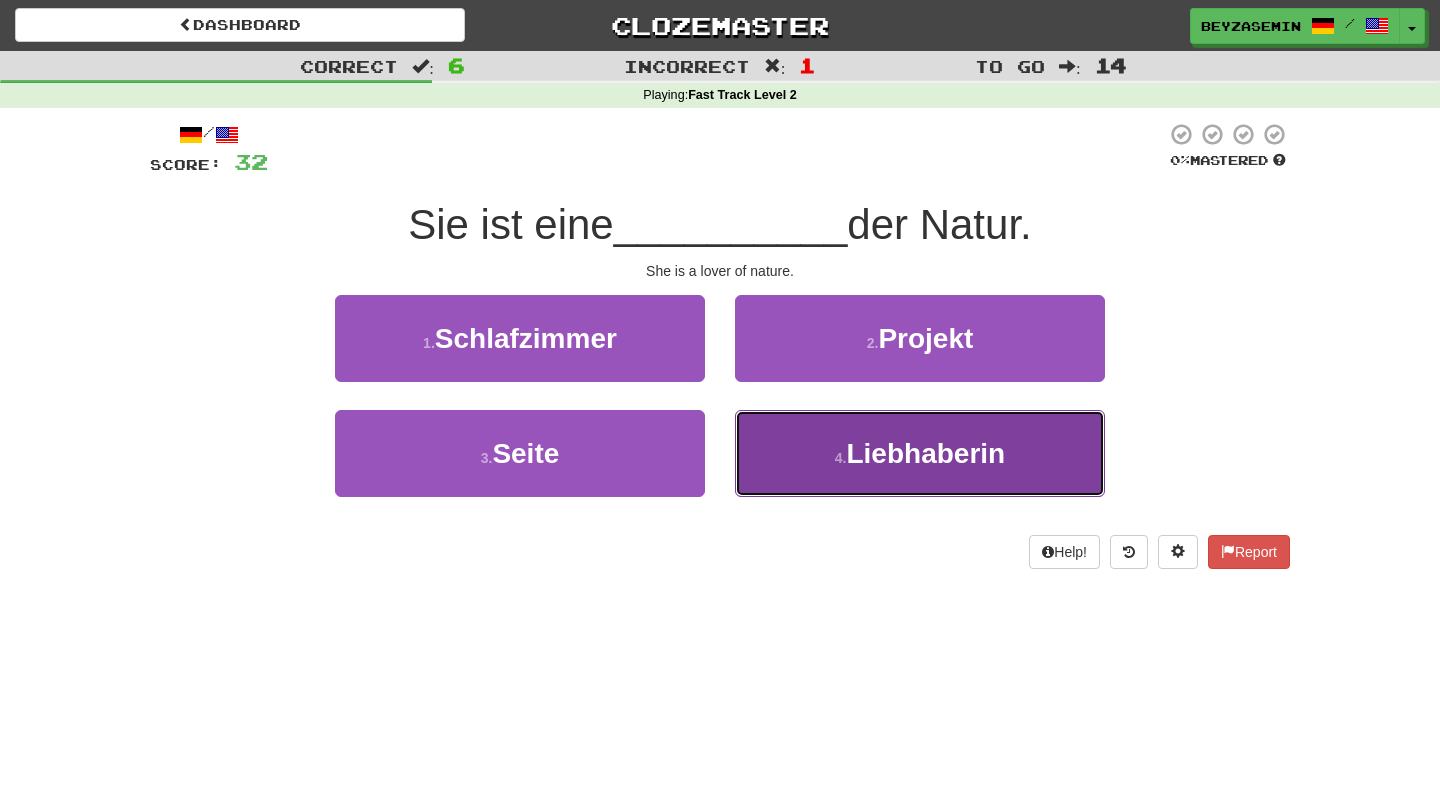 click on "4 .  Liebhaberin" at bounding box center [920, 453] 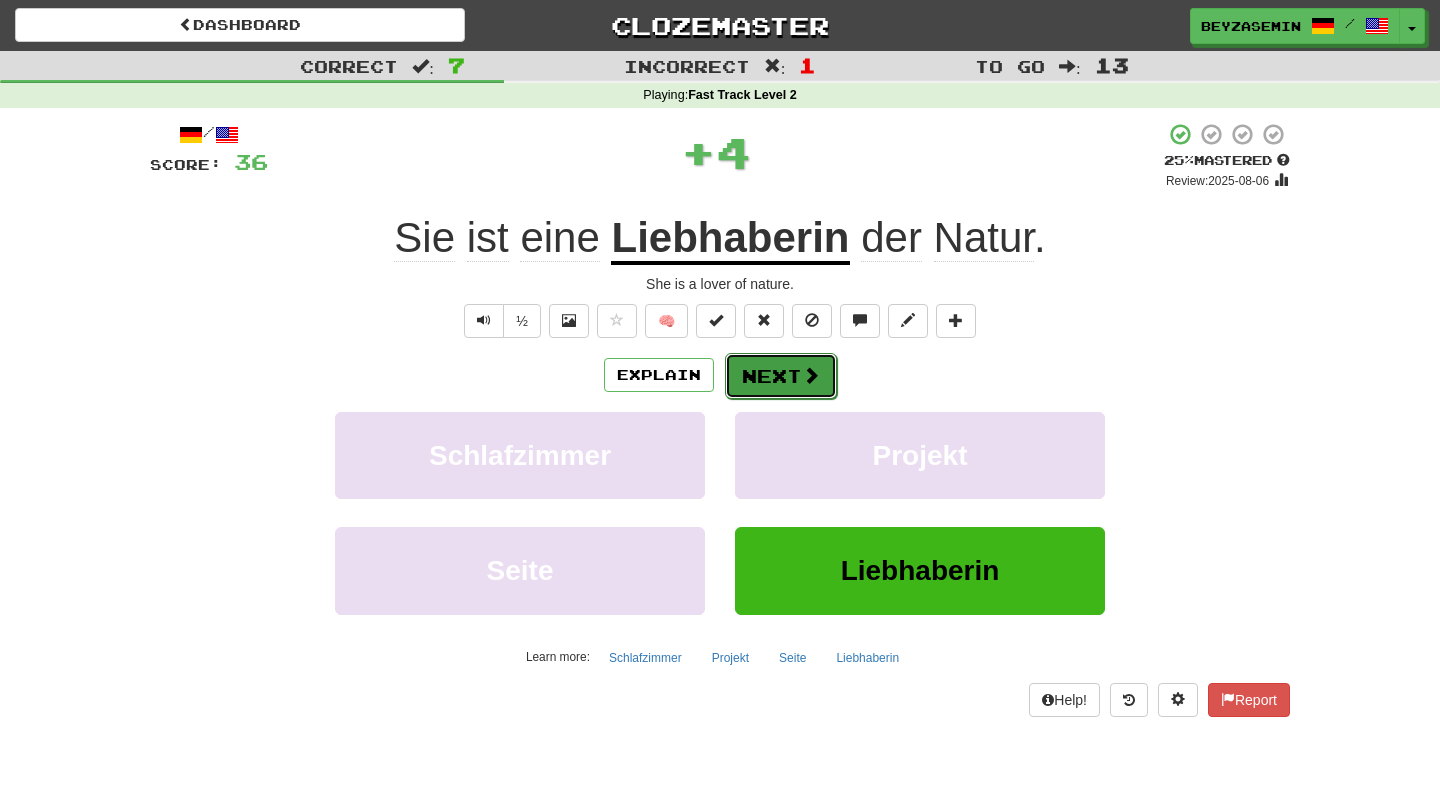 click on "Next" at bounding box center [781, 376] 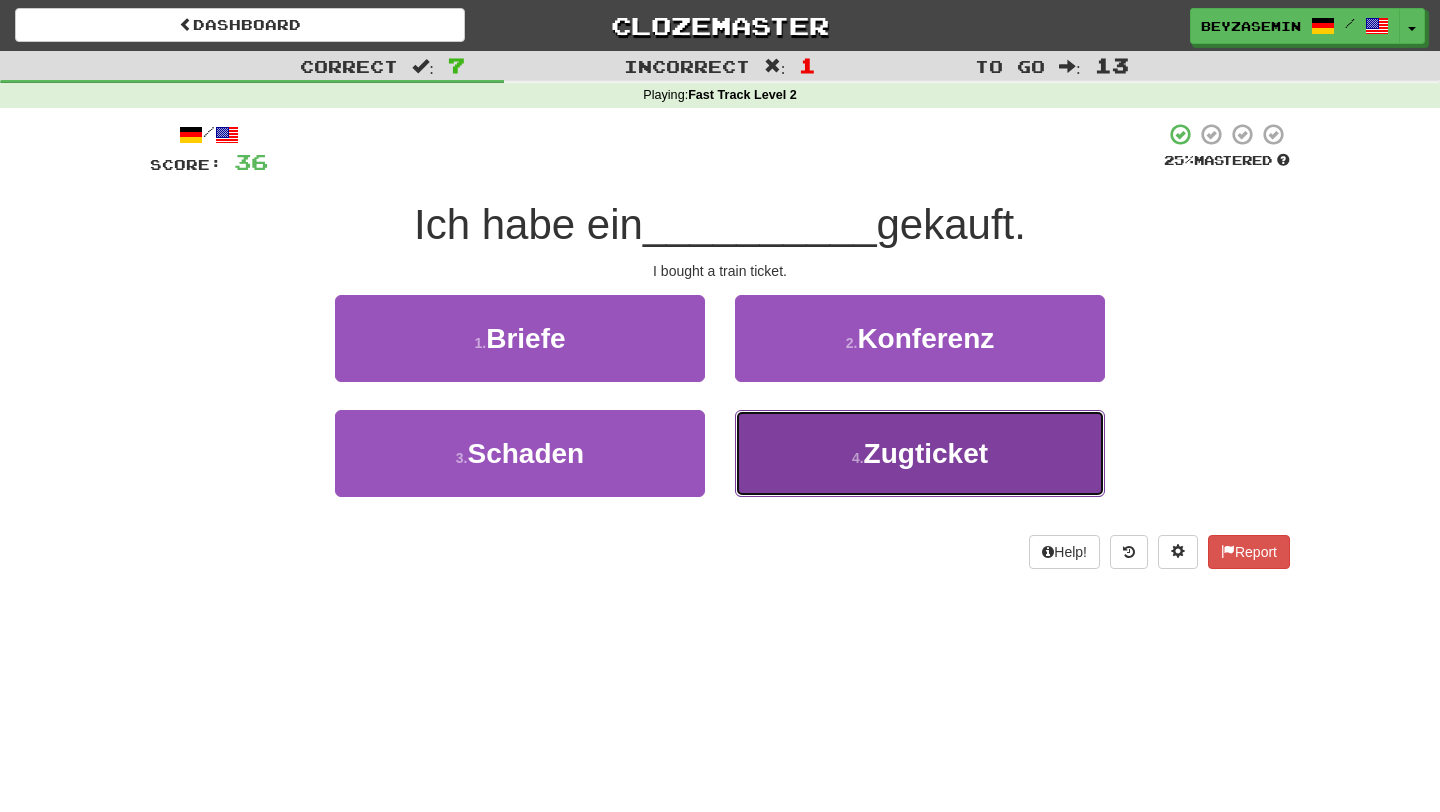 click on "4 .  Zugticket" at bounding box center (920, 453) 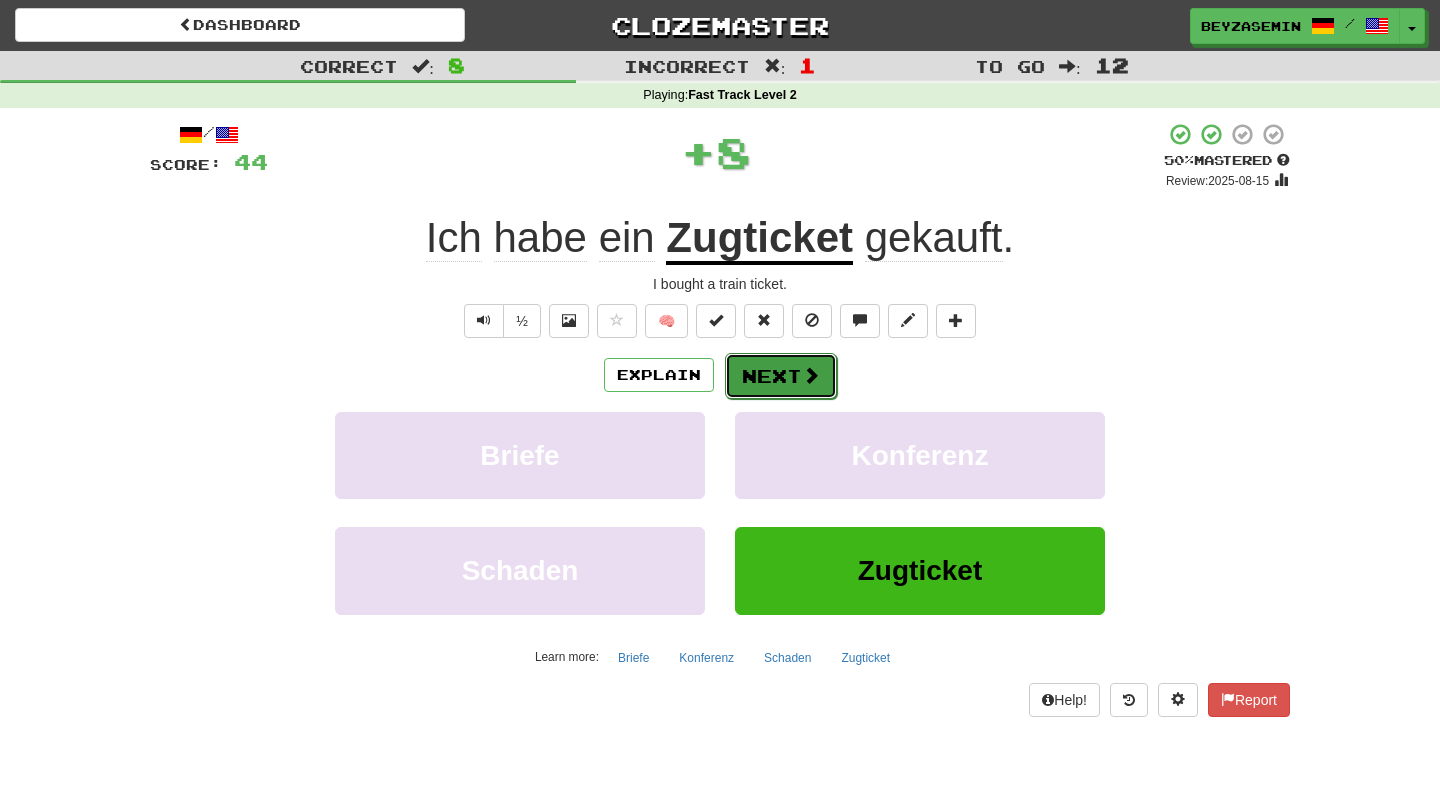 click on "Next" at bounding box center (781, 376) 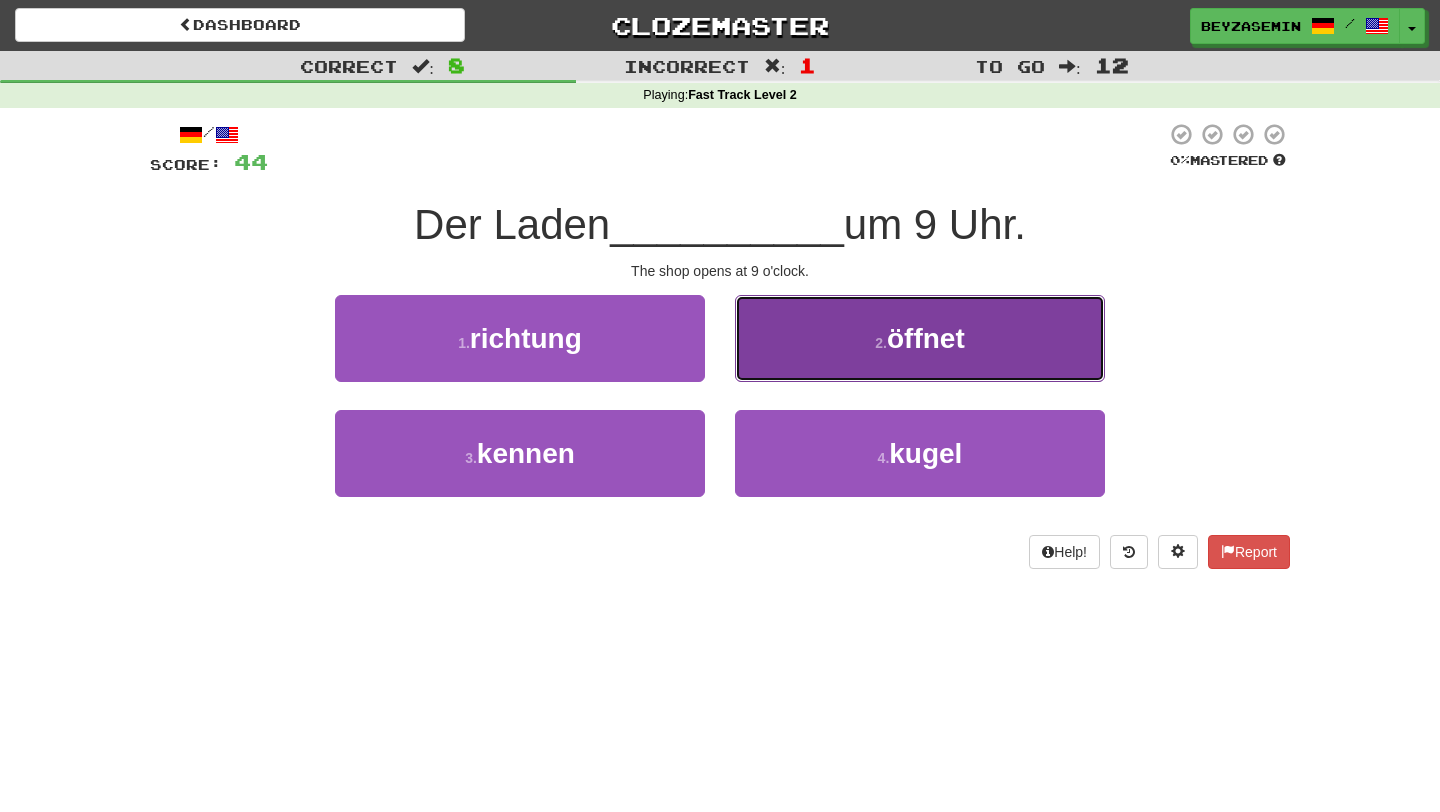 click on "2 .  öffnet" at bounding box center [920, 338] 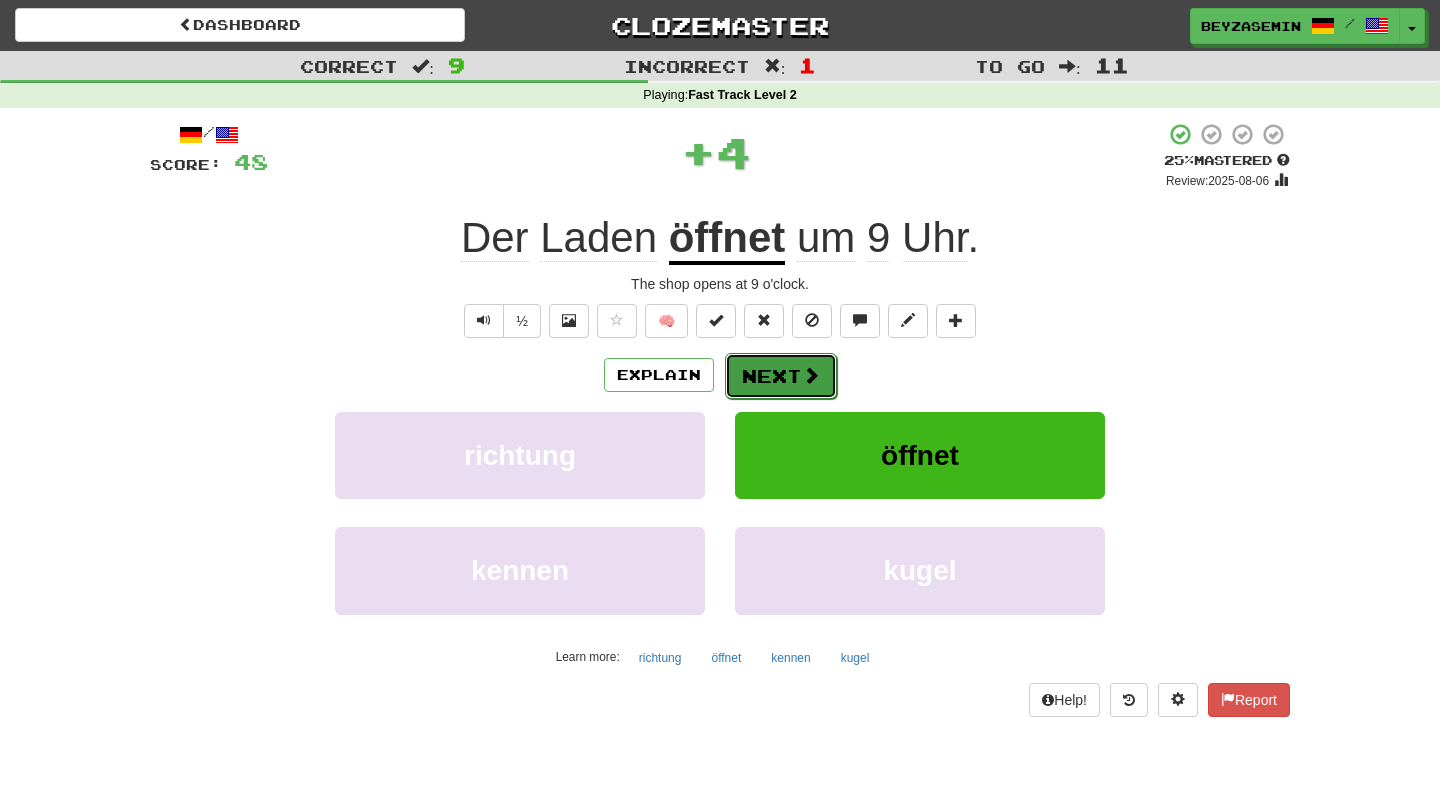 click on "Next" at bounding box center [781, 376] 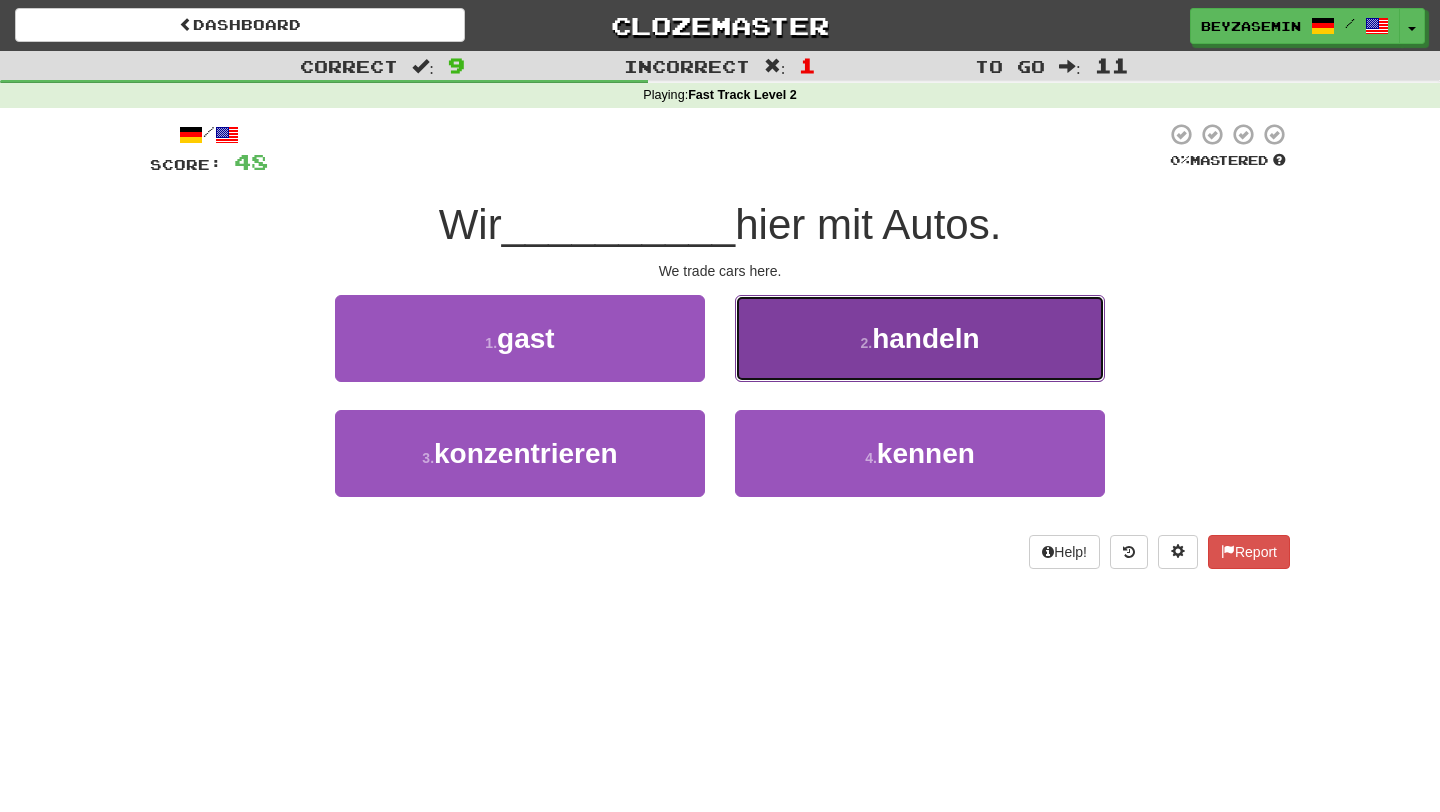 click on "2 .  handeln" at bounding box center [920, 338] 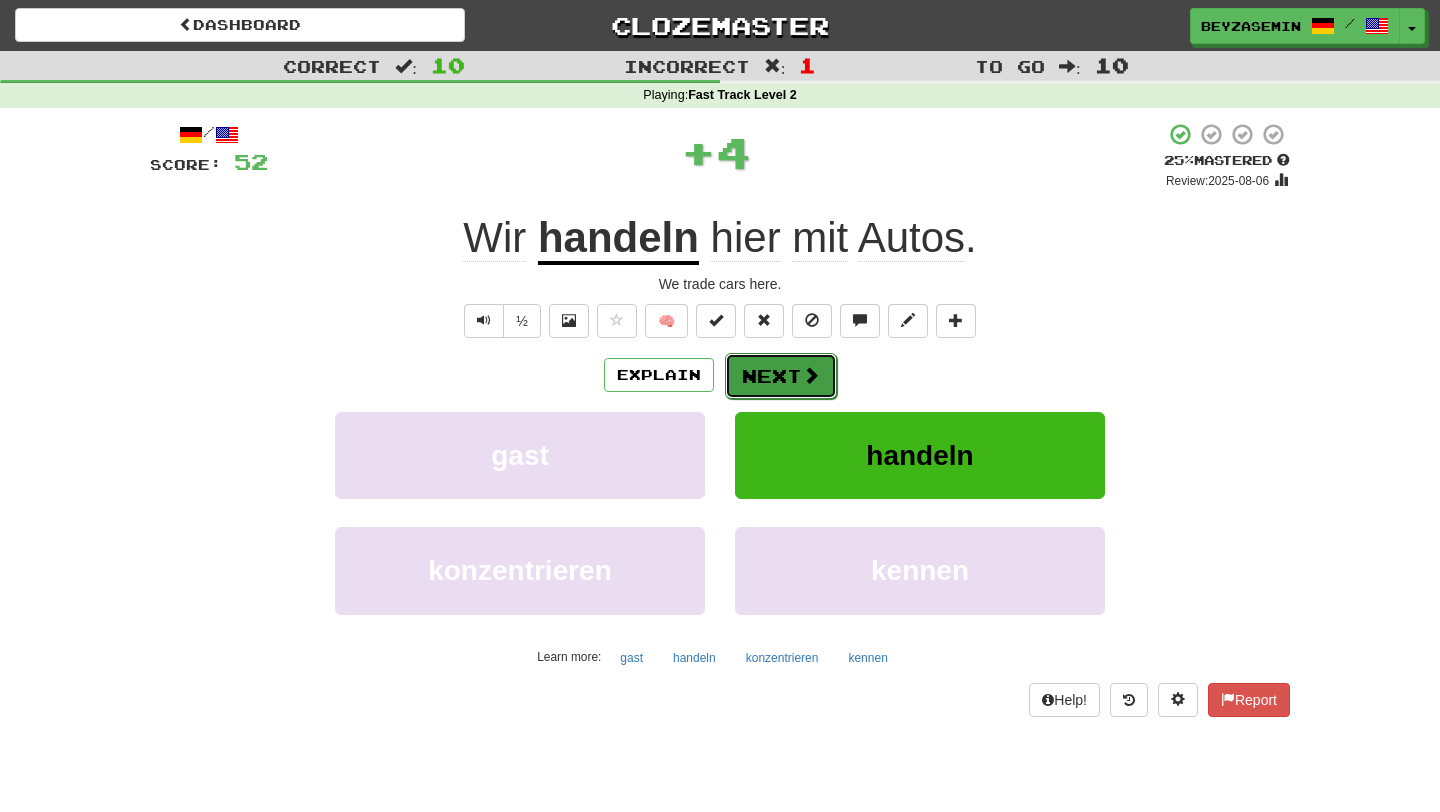 click on "Next" at bounding box center [781, 376] 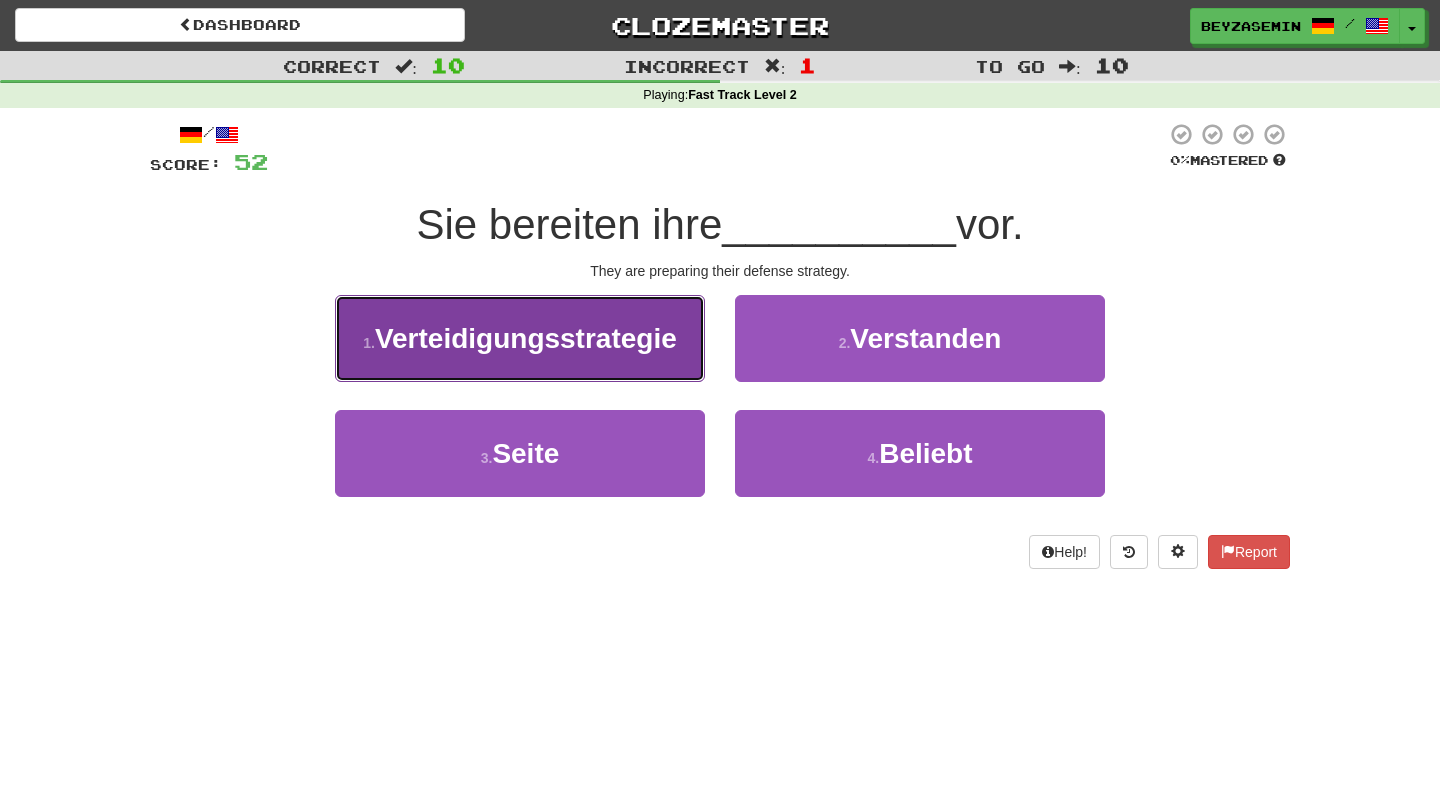 click on "Verteidigungsstrategie" at bounding box center [526, 338] 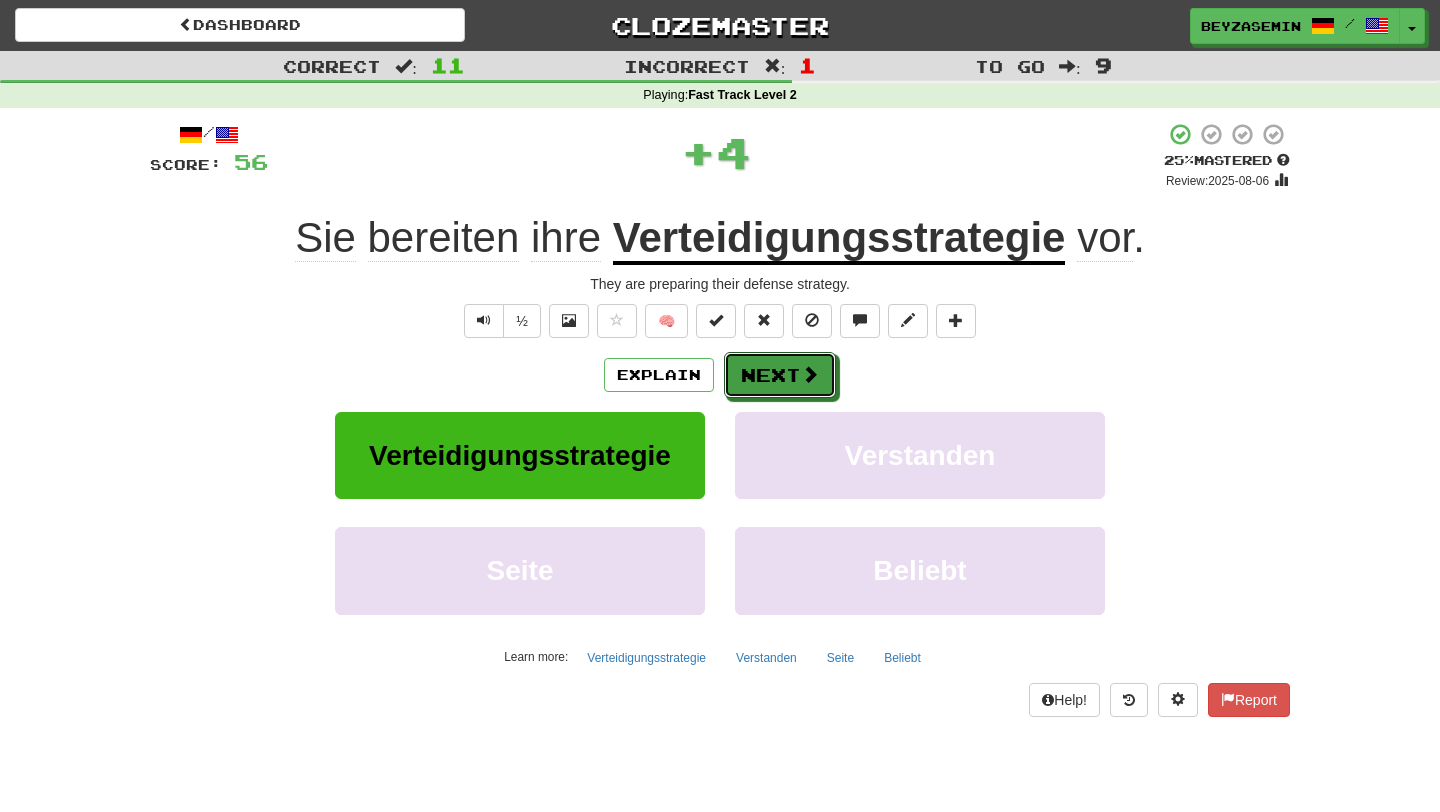drag, startPoint x: 795, startPoint y: 380, endPoint x: 771, endPoint y: 811, distance: 431.6677 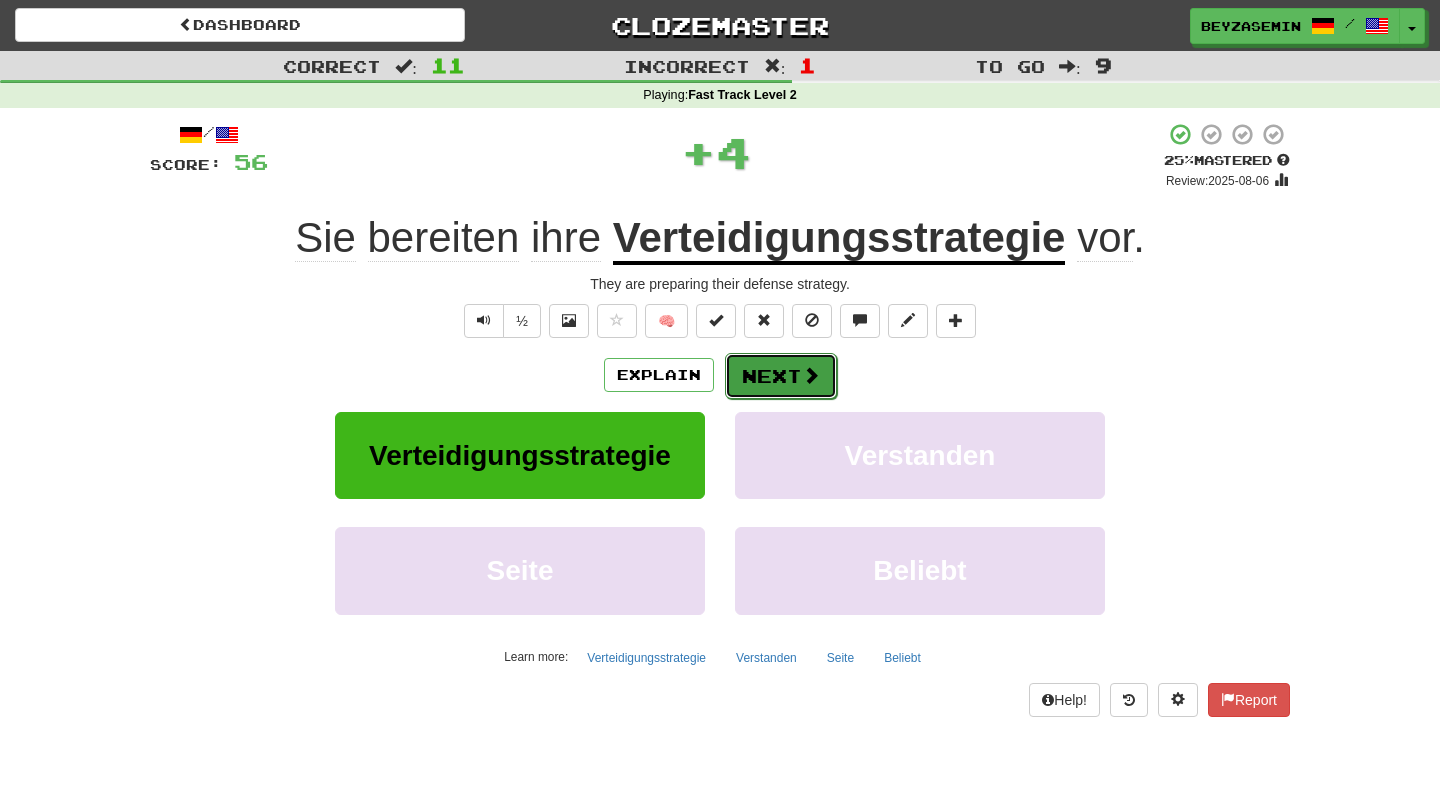 click at bounding box center [811, 375] 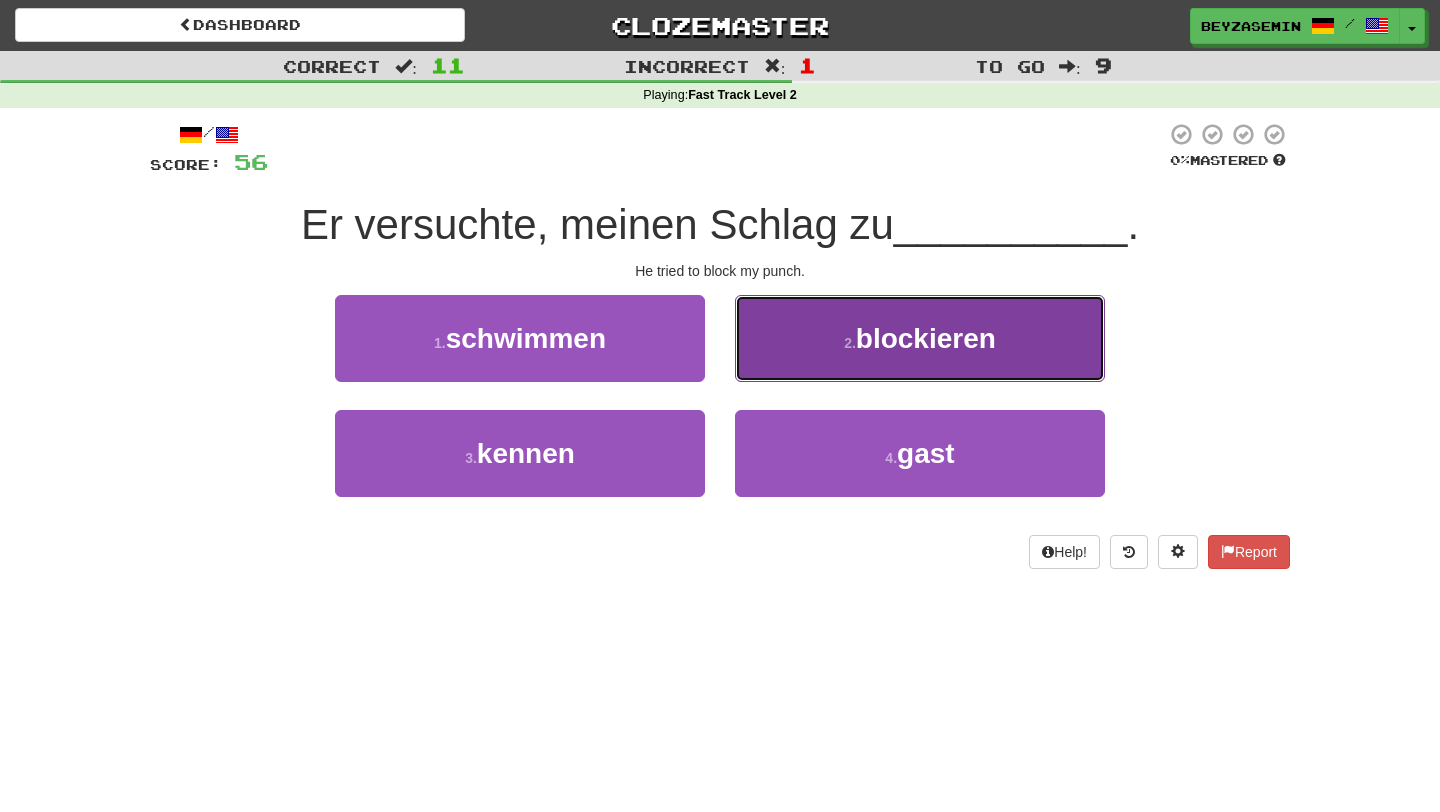 click on "2 .  blockieren" at bounding box center [920, 338] 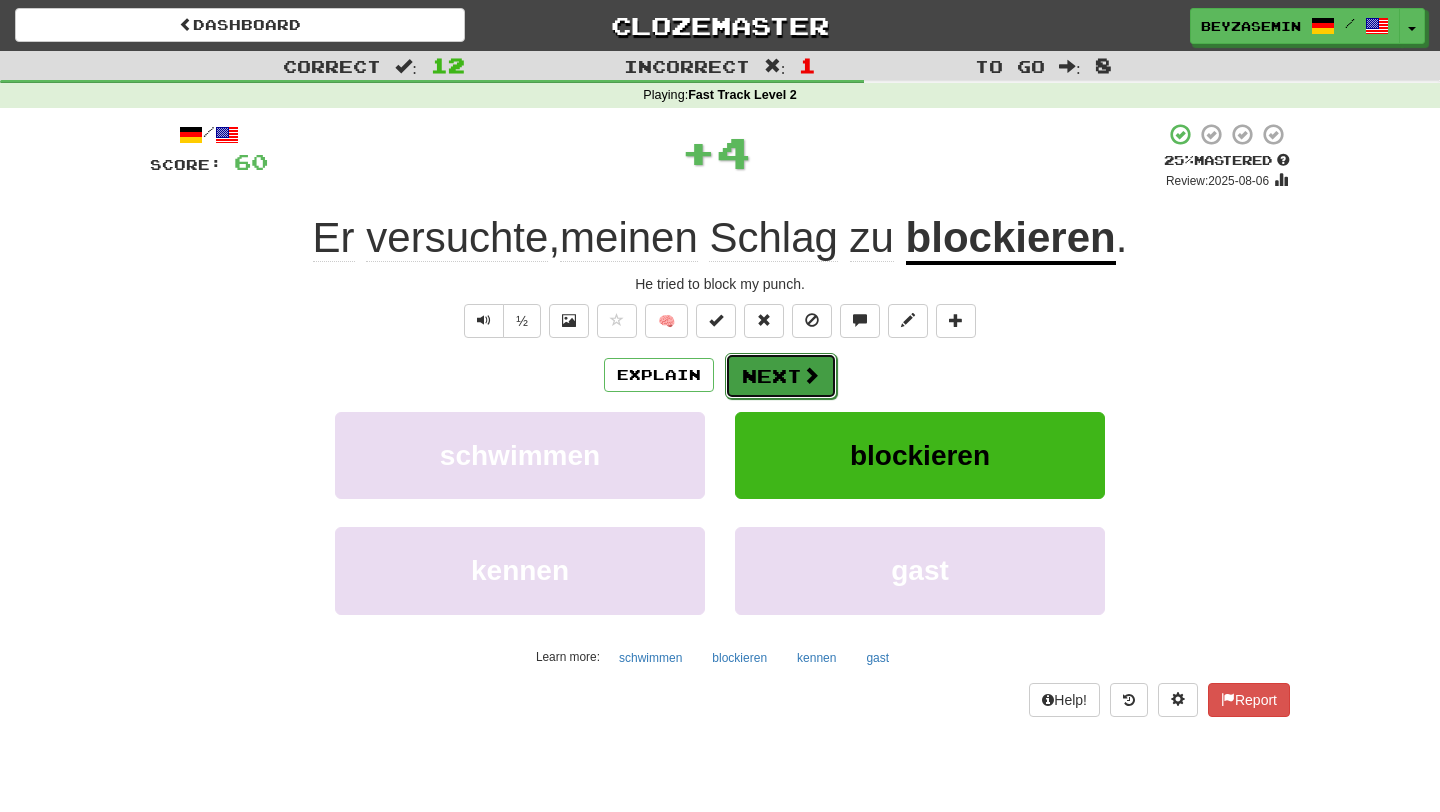 click at bounding box center (811, 375) 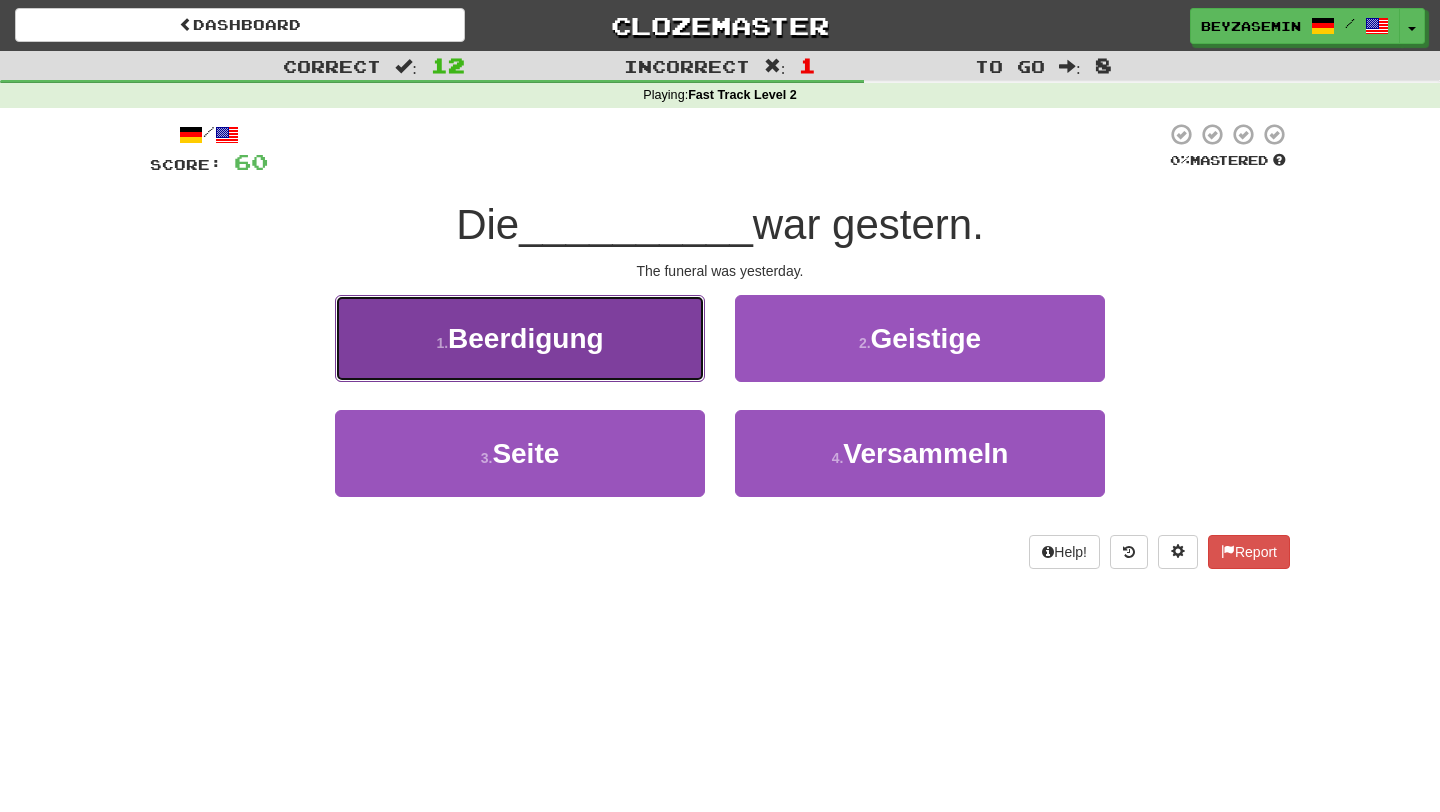 click on "Beerdigung" at bounding box center (526, 338) 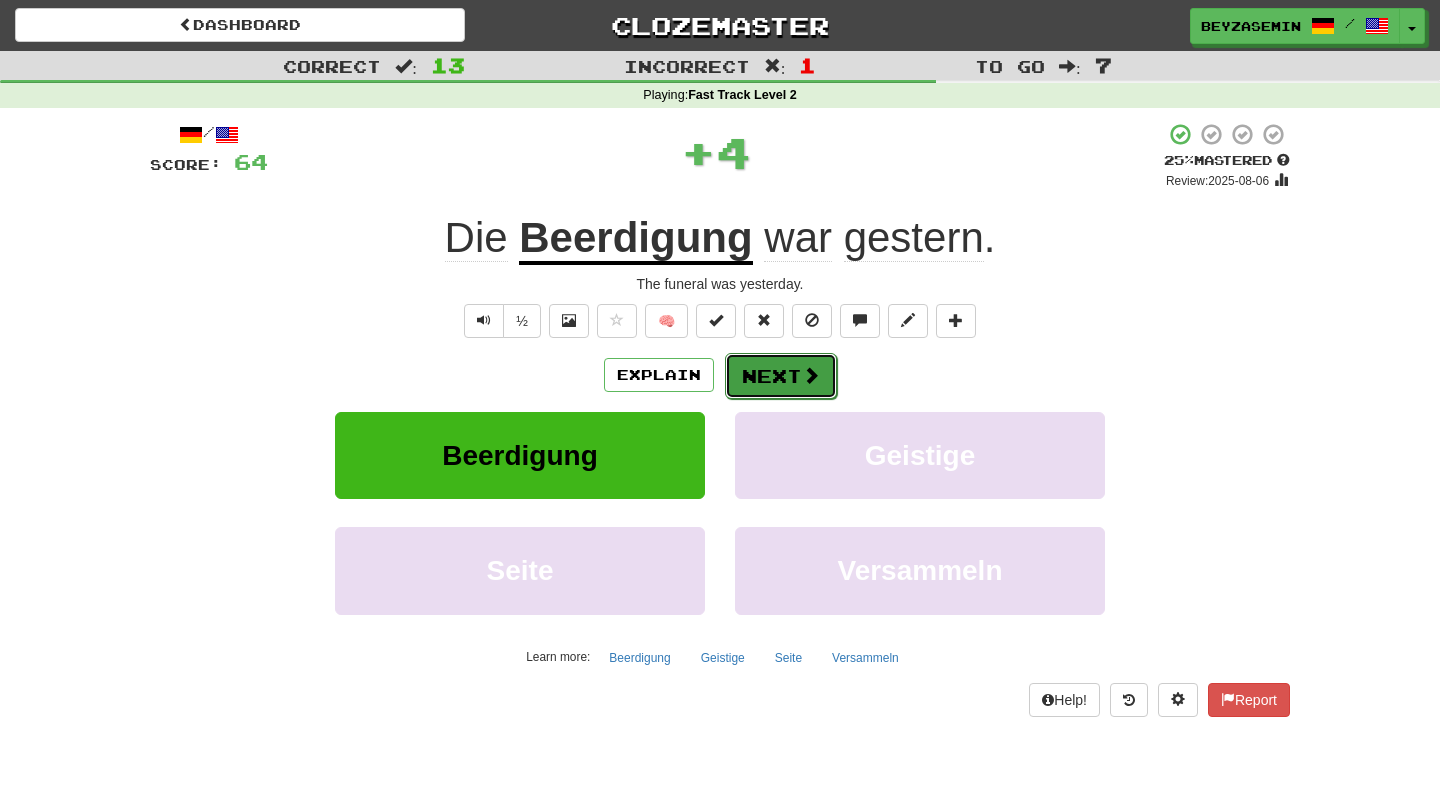 click on "Next" at bounding box center [781, 376] 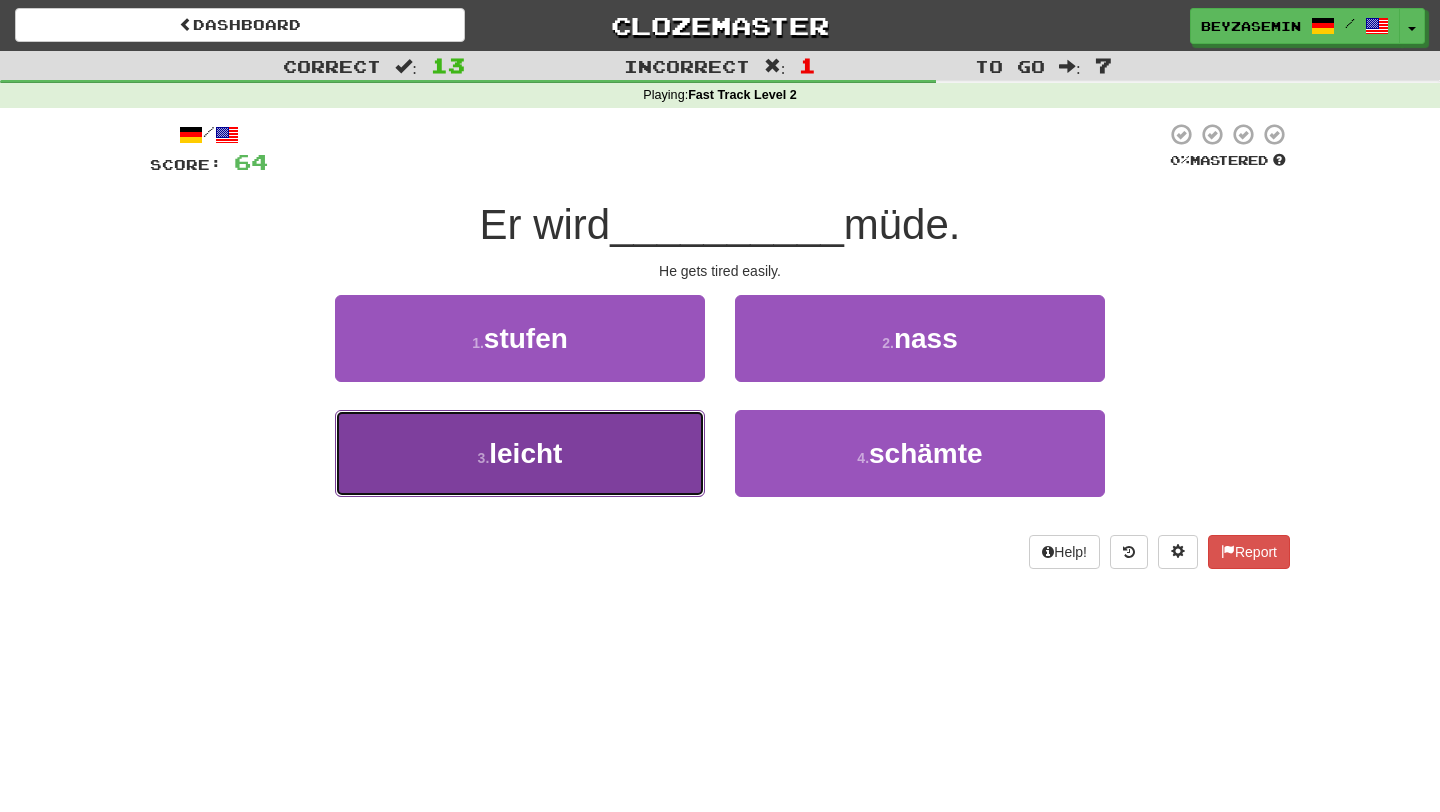 click on "3 .  leicht" at bounding box center [520, 453] 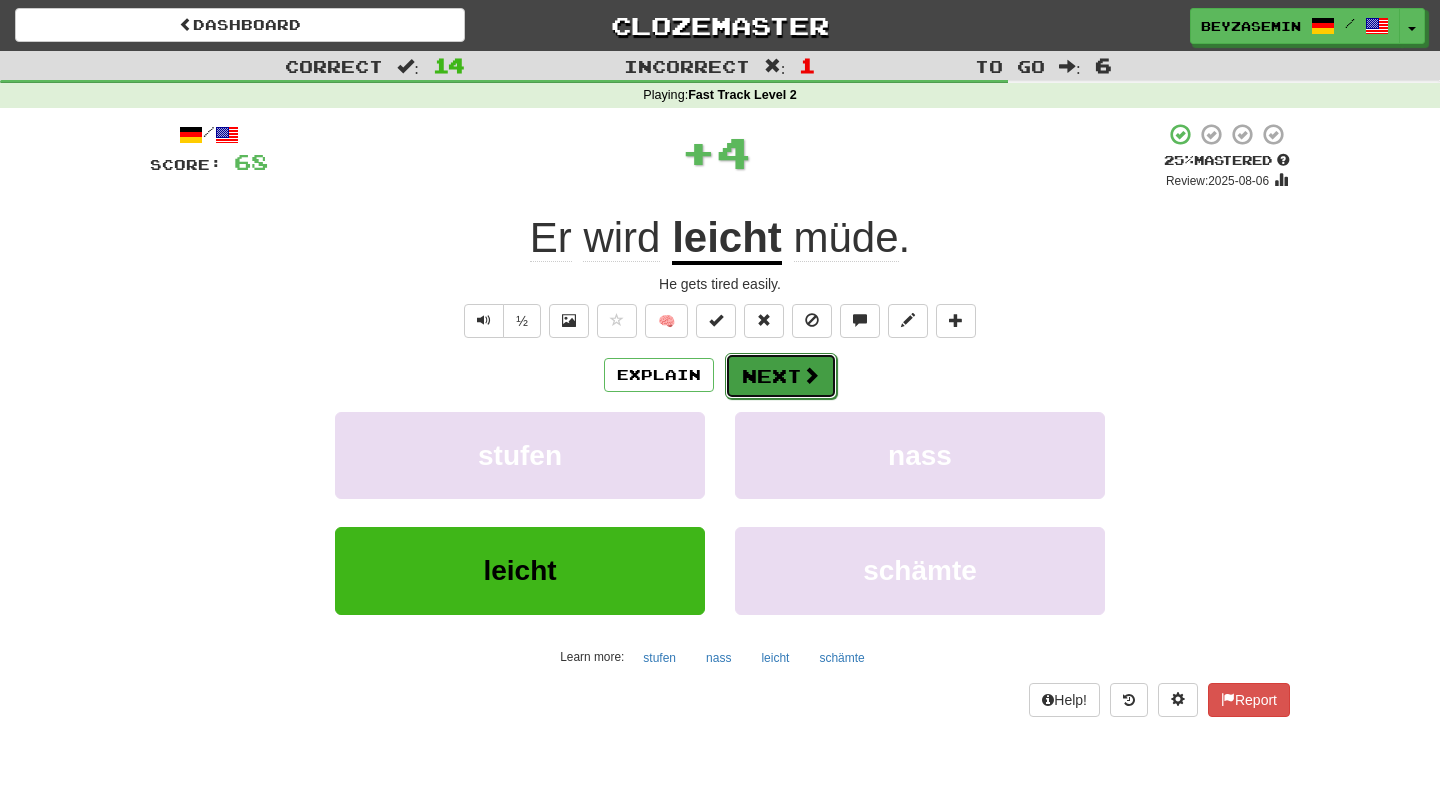 click on "Next" at bounding box center (781, 376) 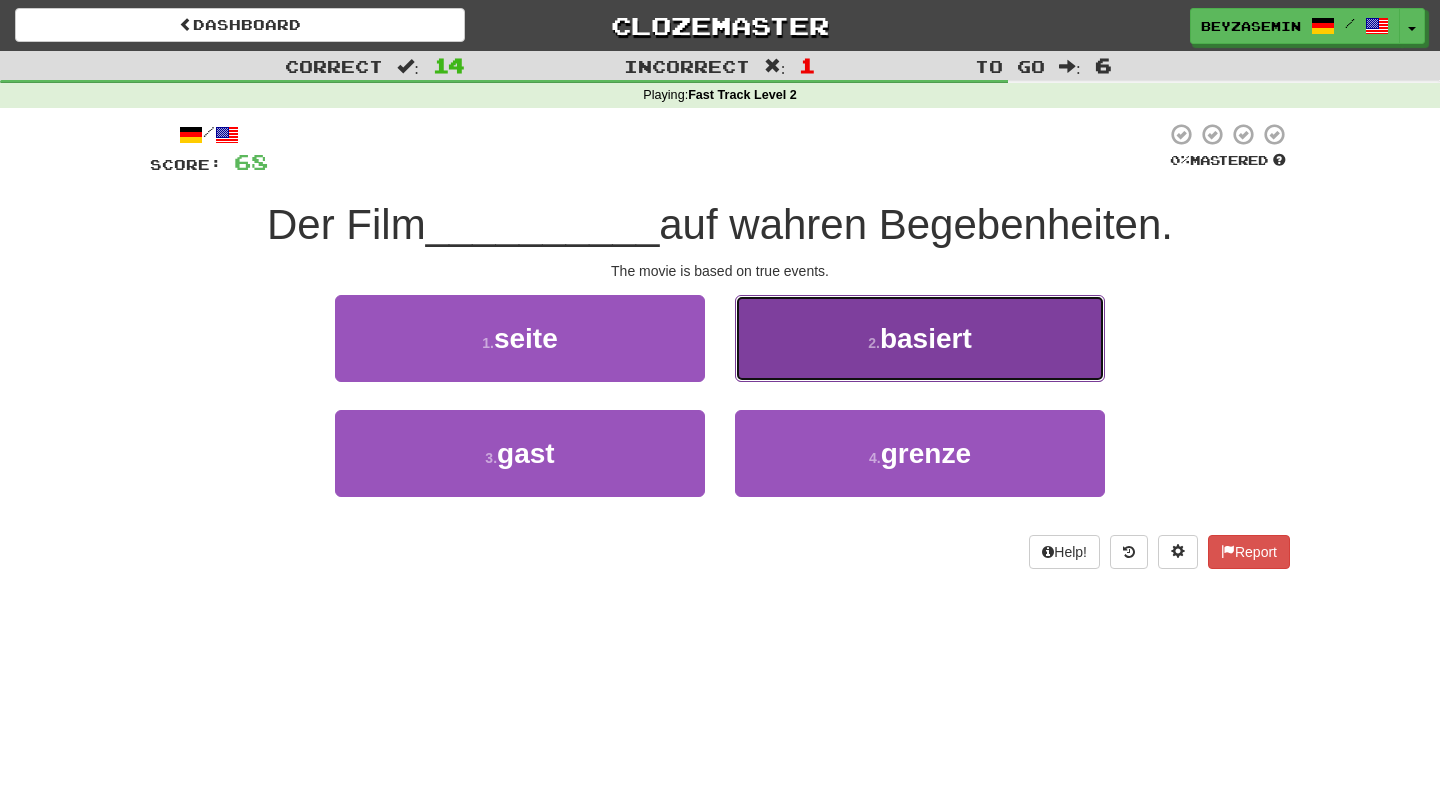 click on "2 .  basiert" at bounding box center [920, 338] 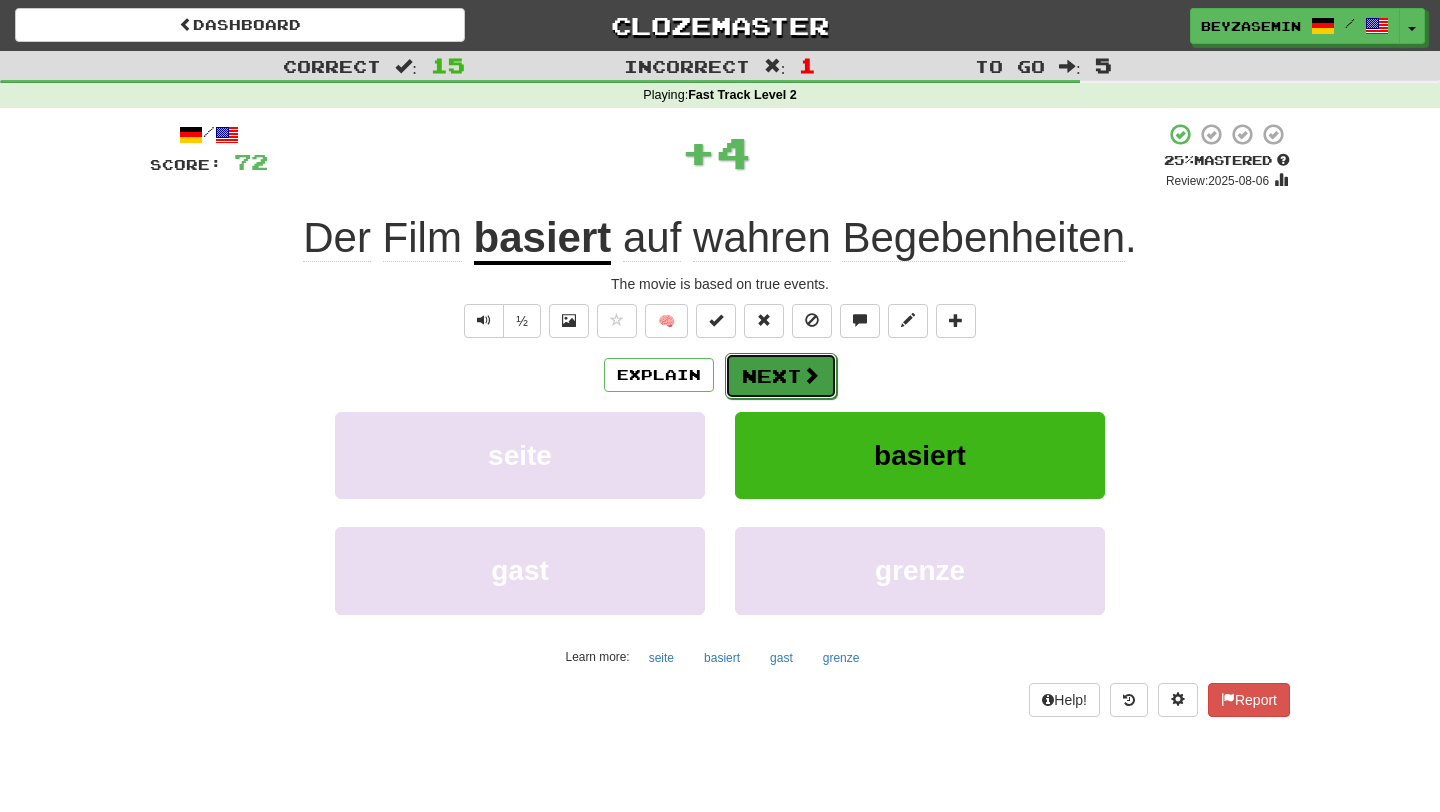 click on "Next" at bounding box center [781, 376] 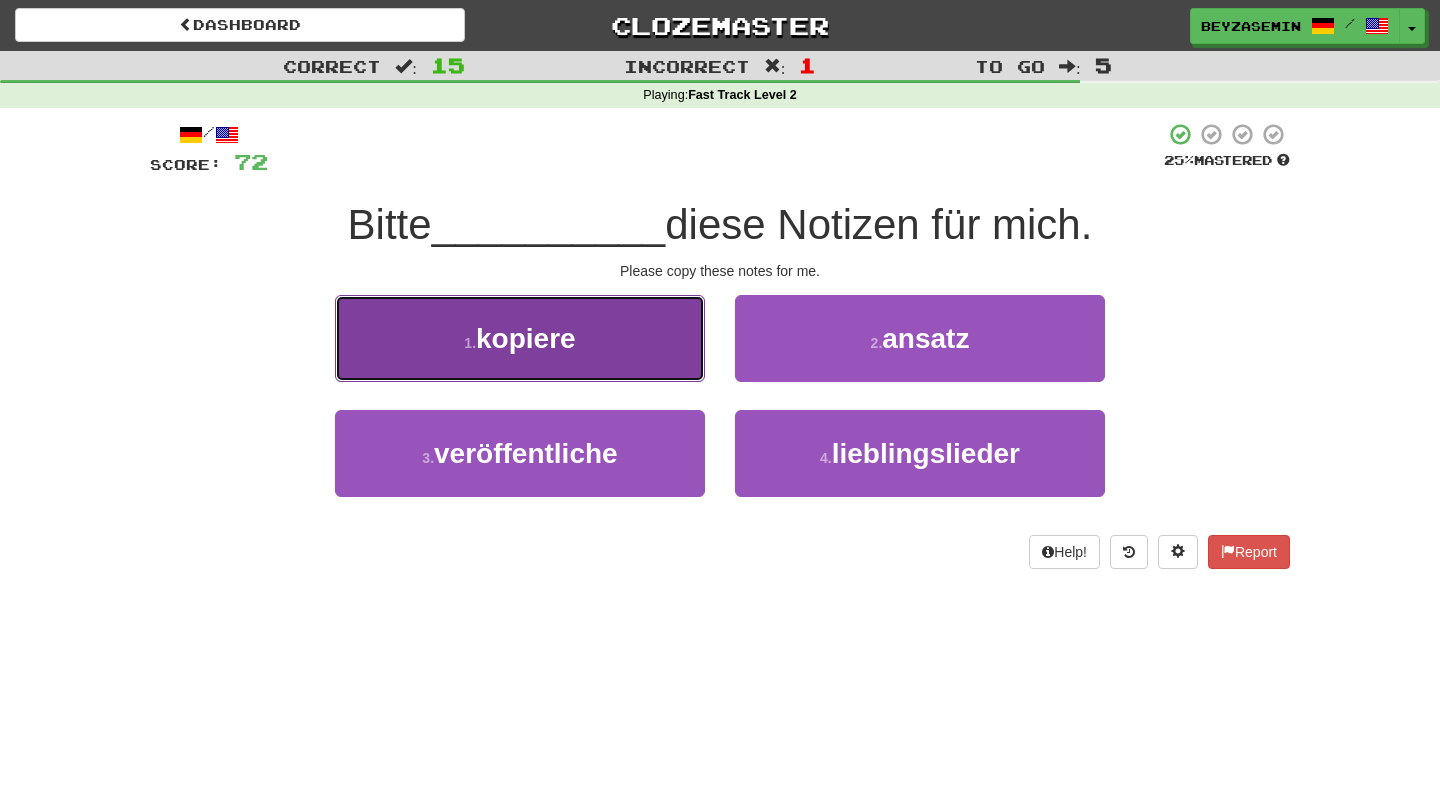 click on "1 .  kopiere" at bounding box center (520, 338) 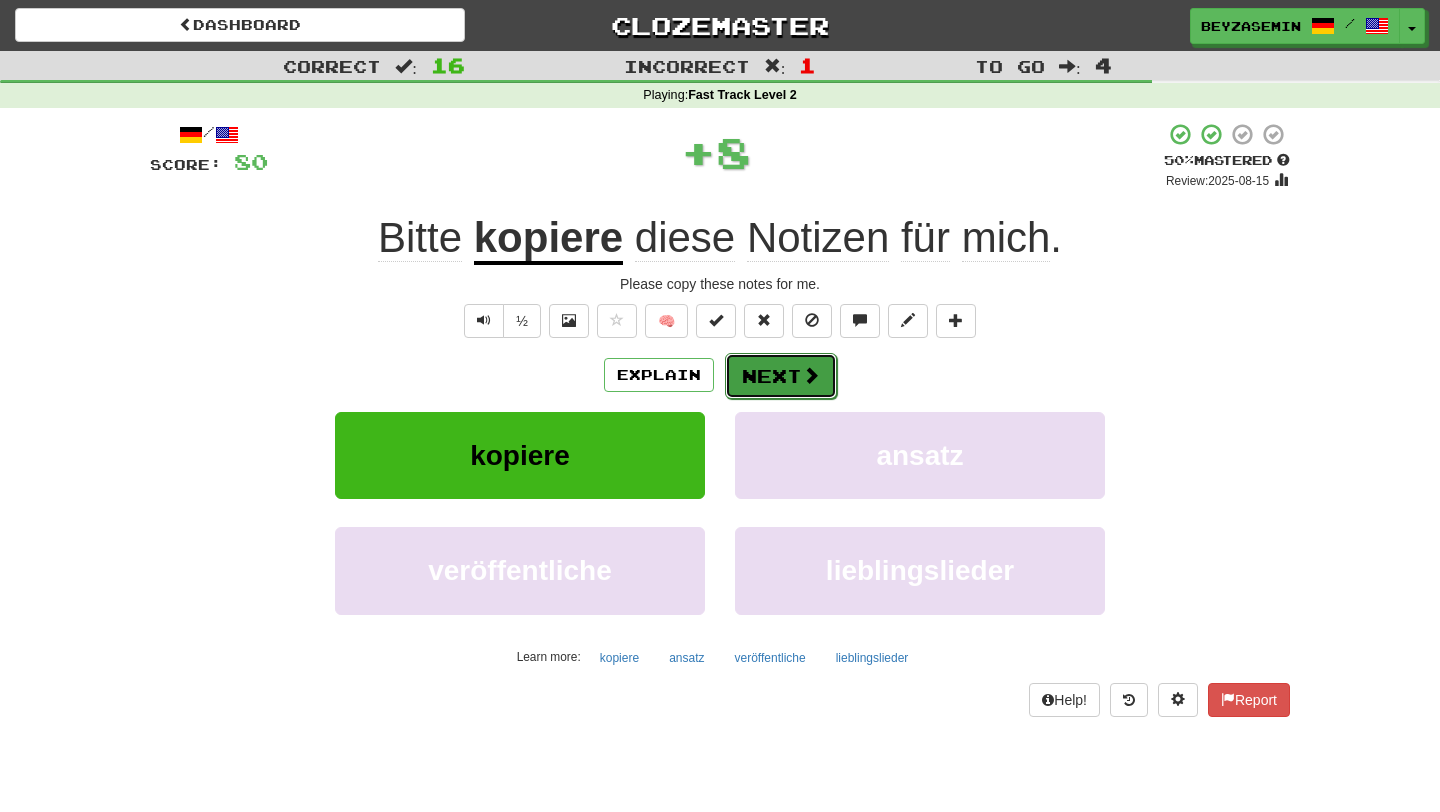 click at bounding box center [811, 375] 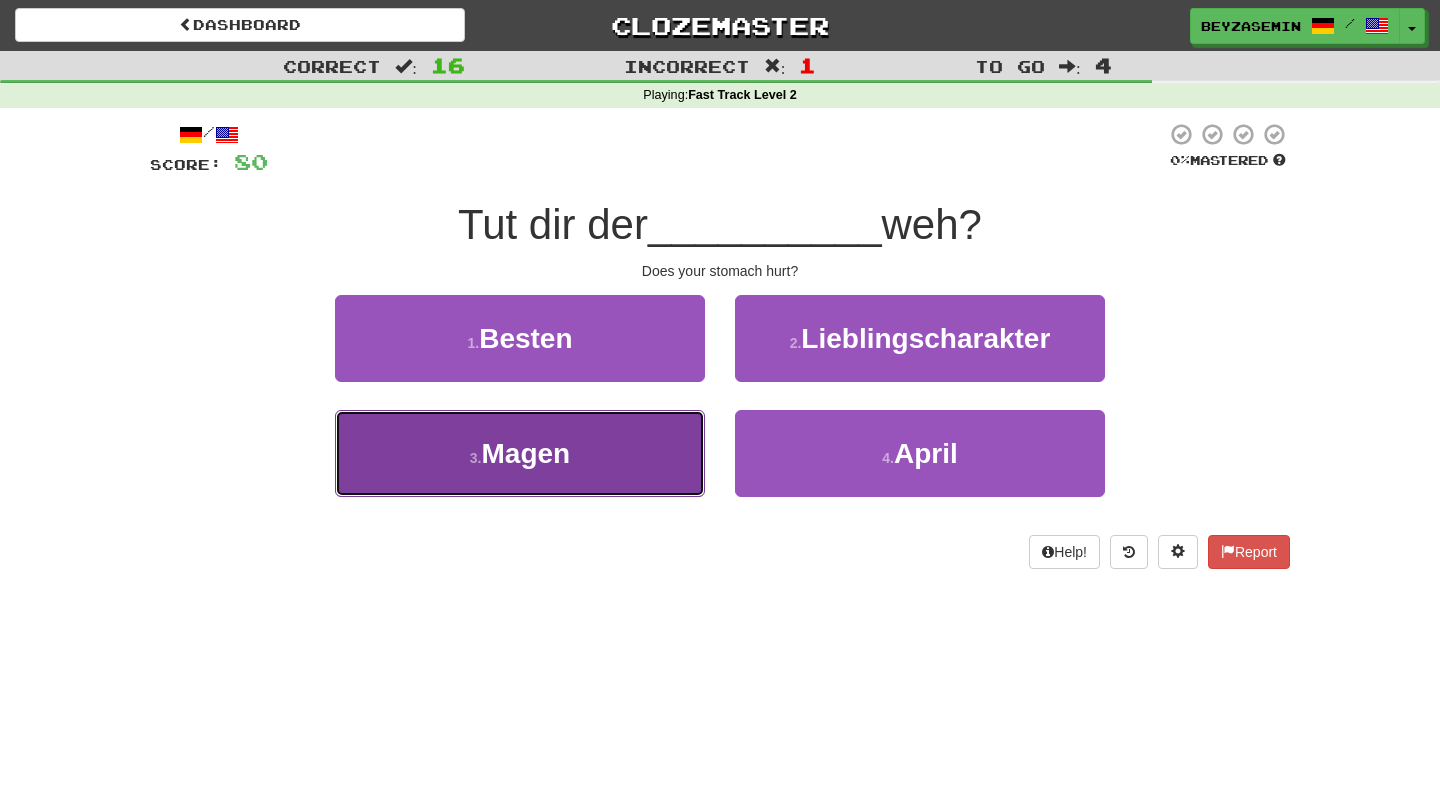 click on "3 .  Magen" at bounding box center [520, 453] 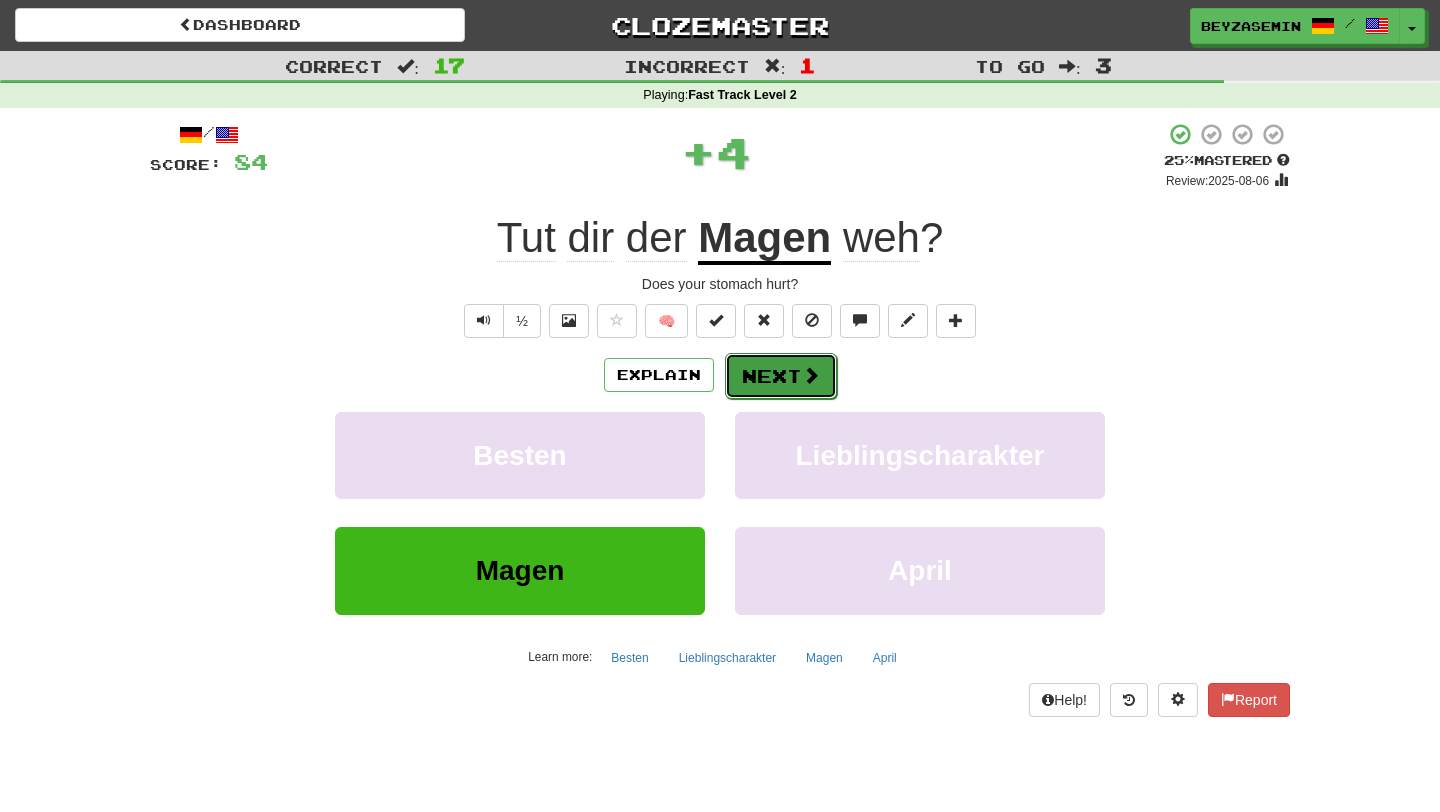 click on "Next" at bounding box center (781, 376) 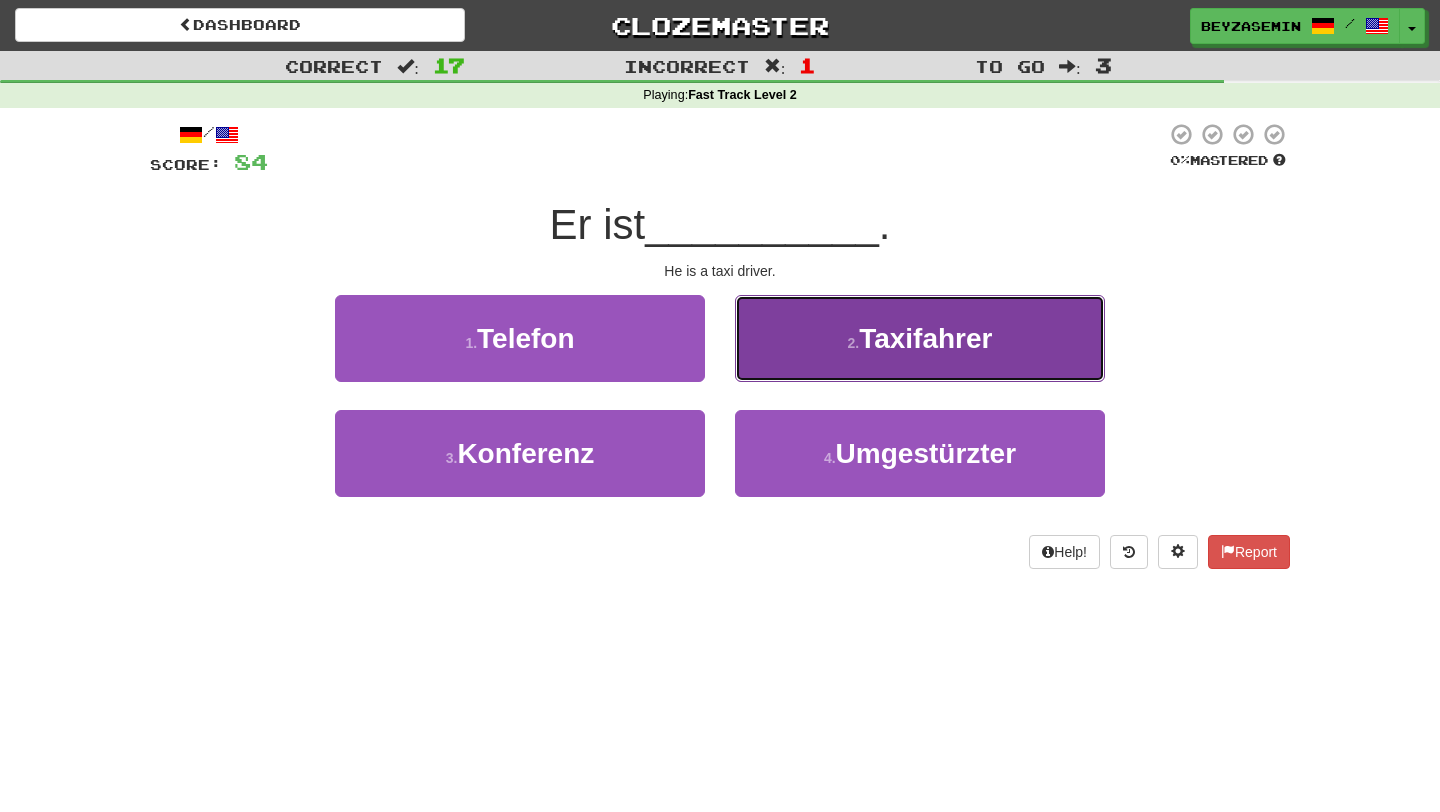 click on "Taxifahrer" at bounding box center [925, 338] 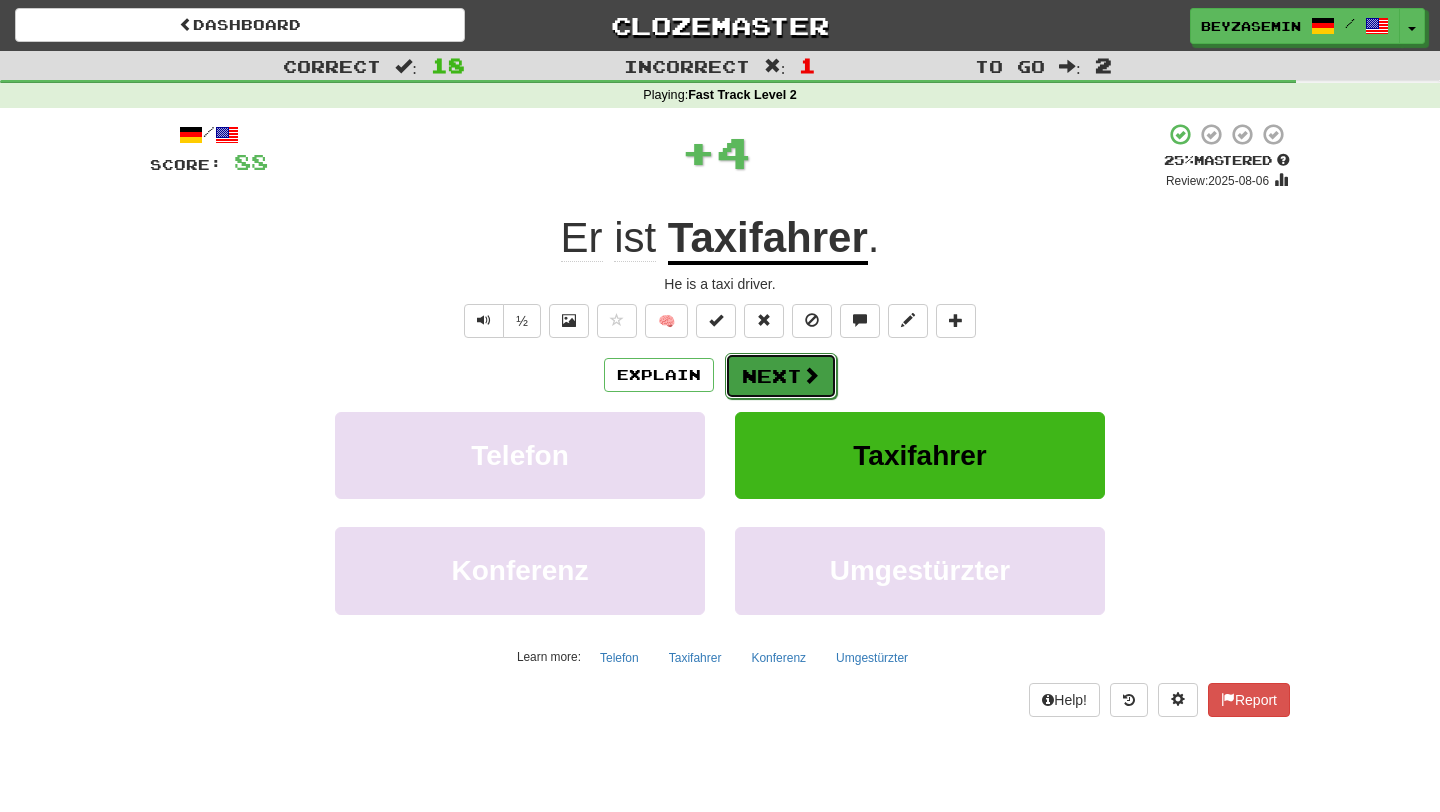 click on "Next" at bounding box center (781, 376) 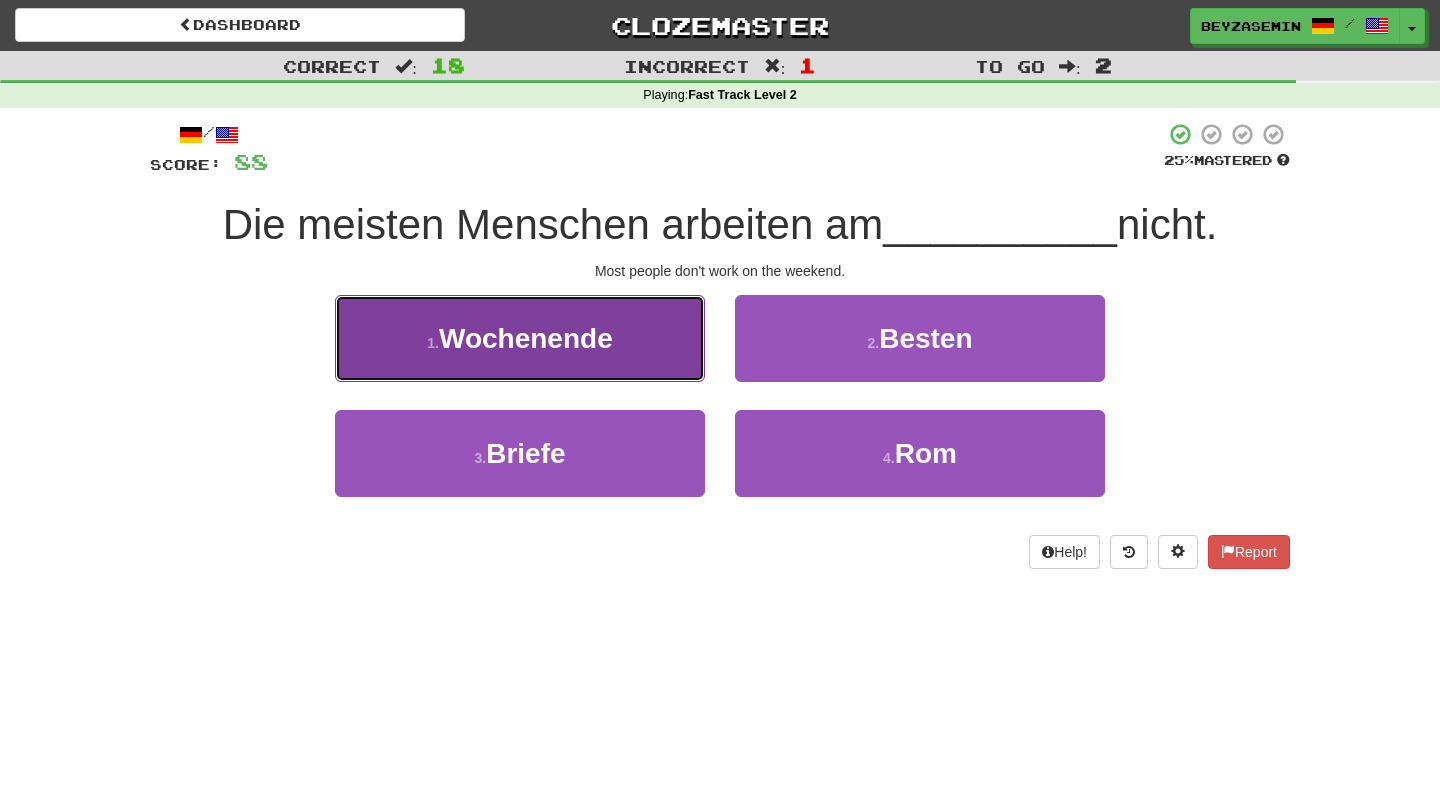 click on "1 .  Wochenende" at bounding box center [520, 338] 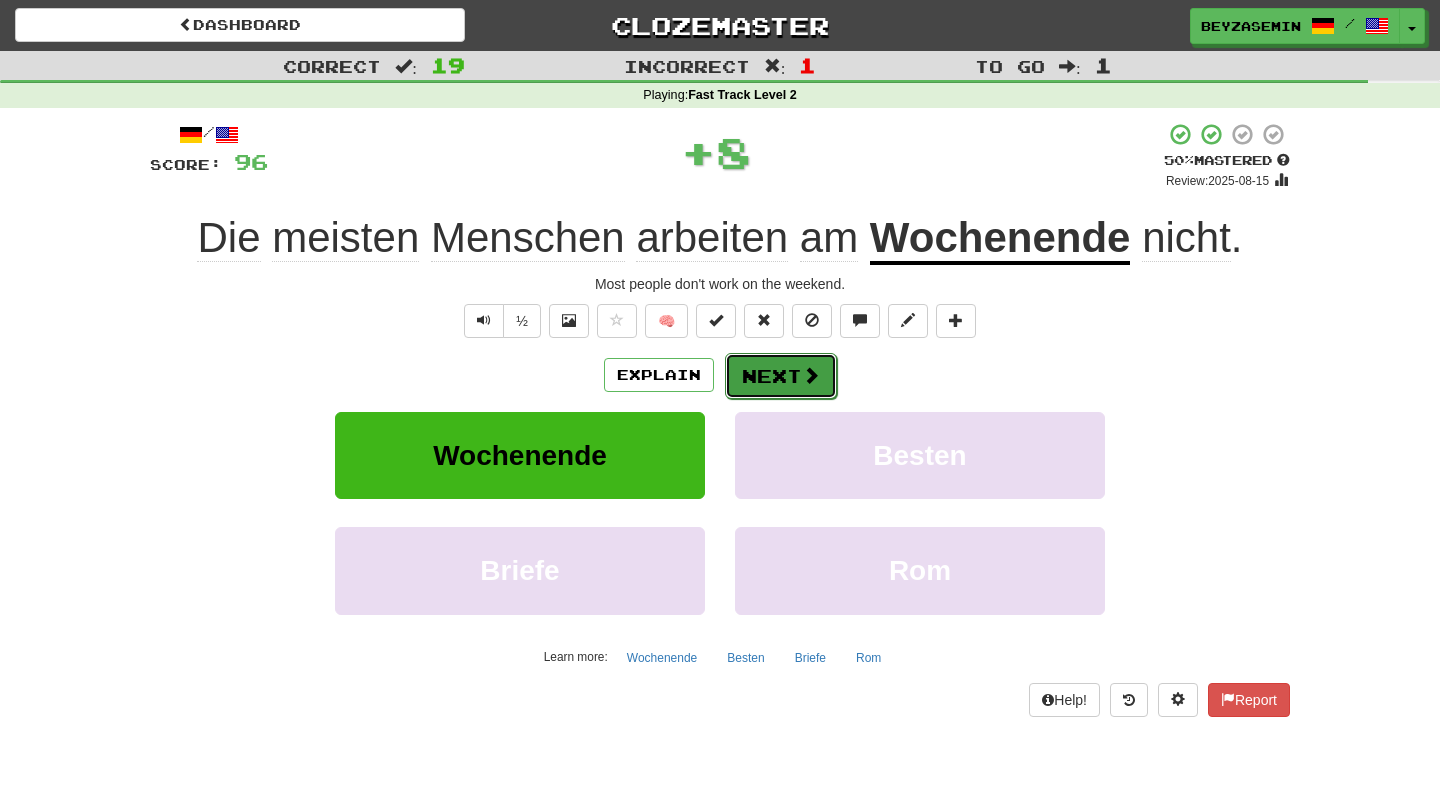 click on "Next" at bounding box center (781, 376) 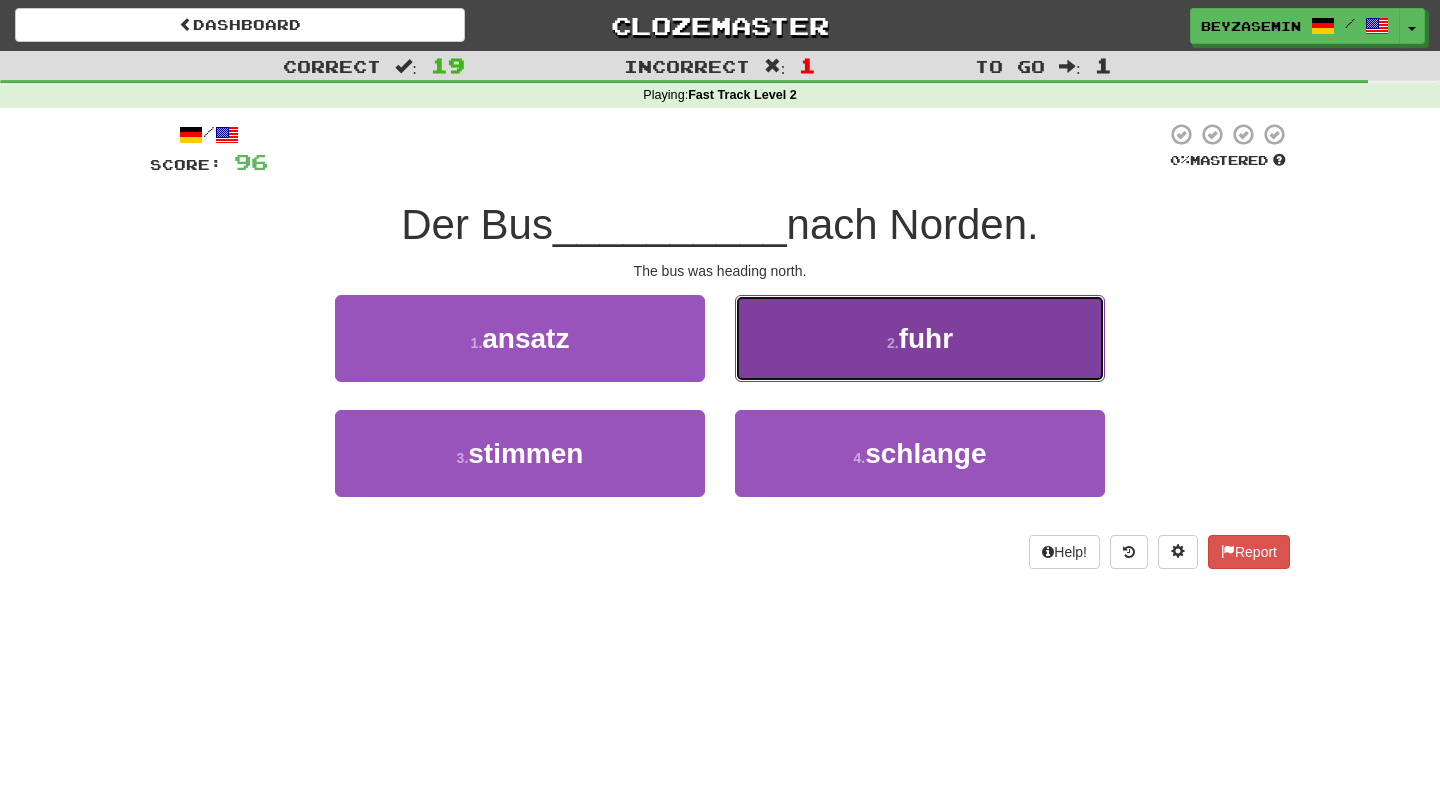 click on "2 .  fuhr" at bounding box center (920, 338) 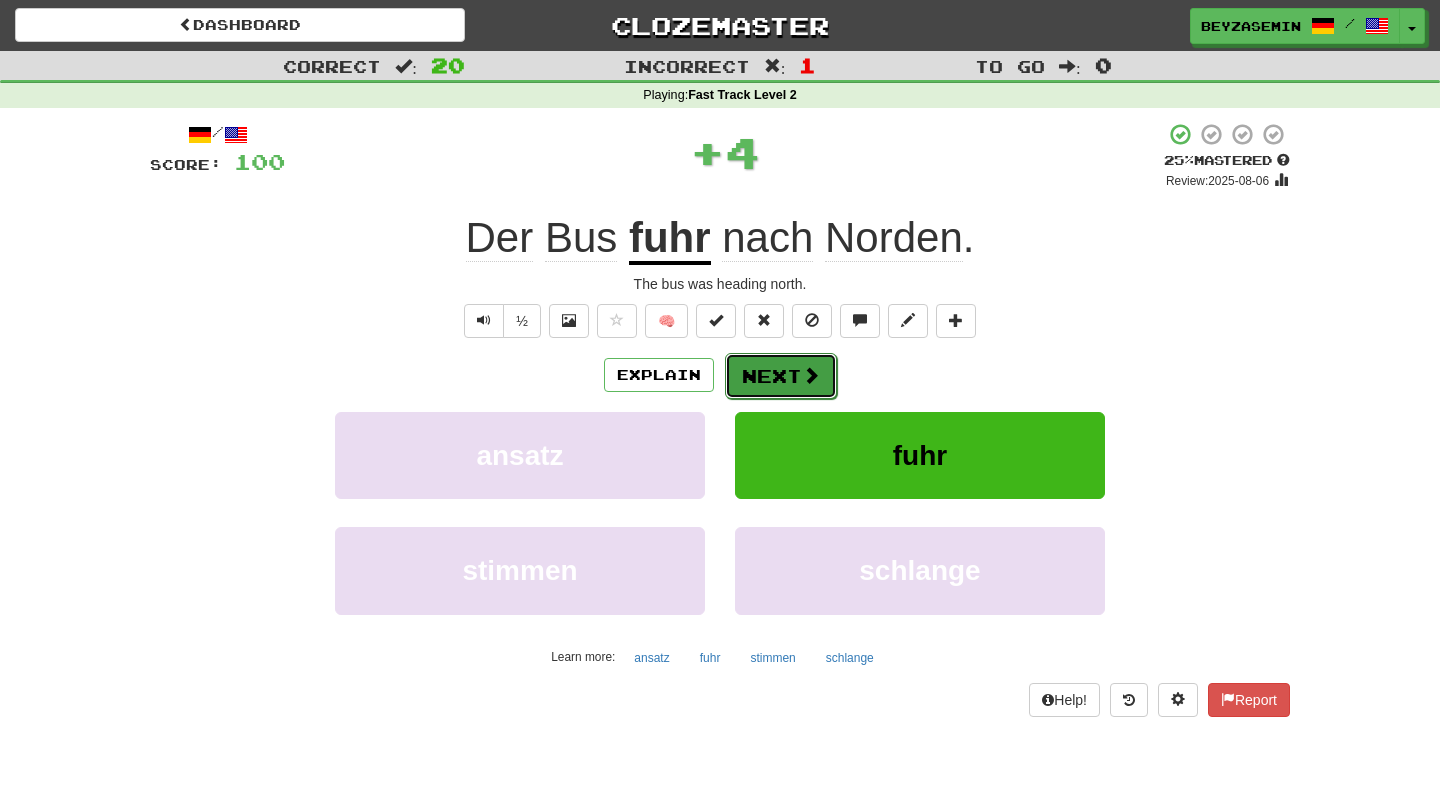 click at bounding box center [811, 375] 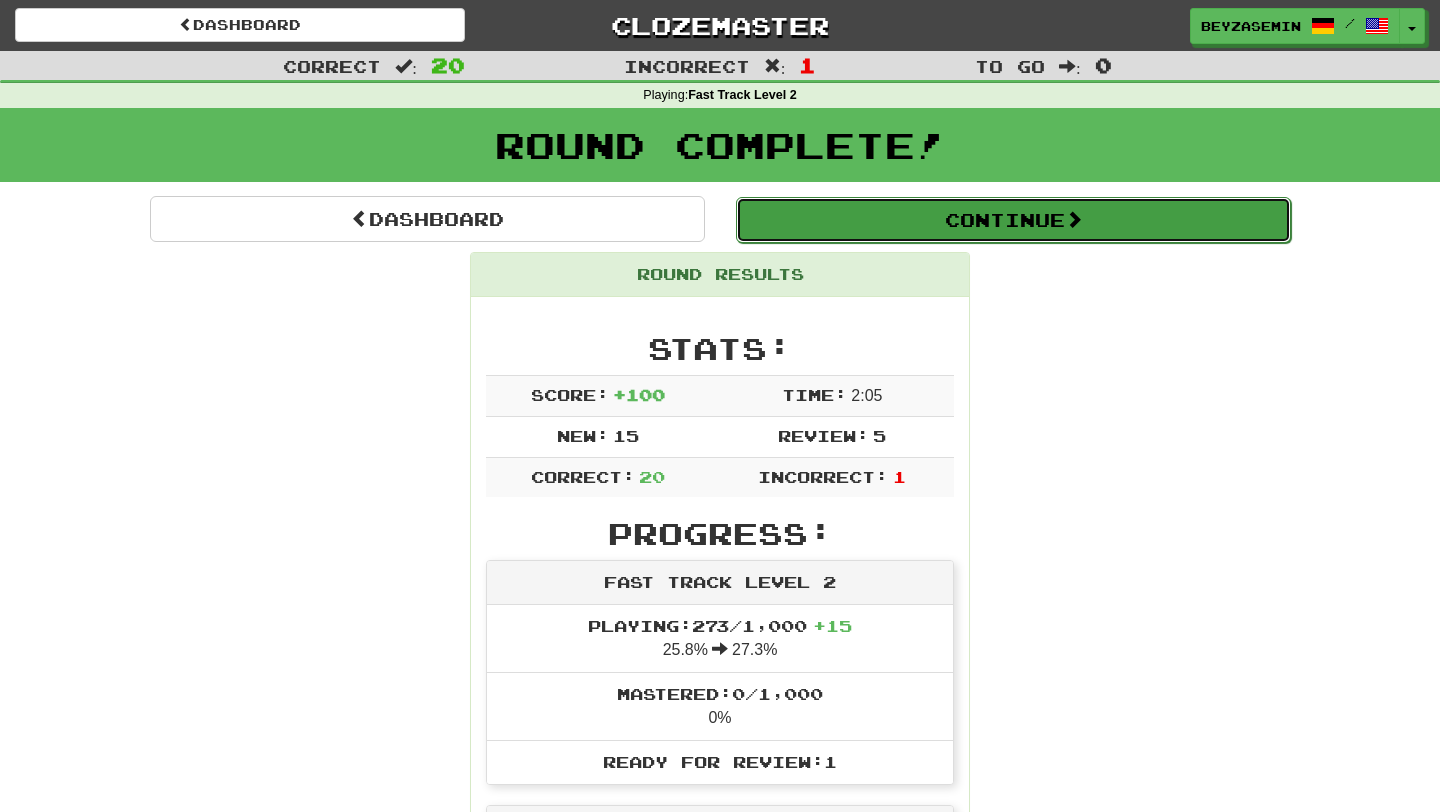 click on "Continue" at bounding box center [1013, 220] 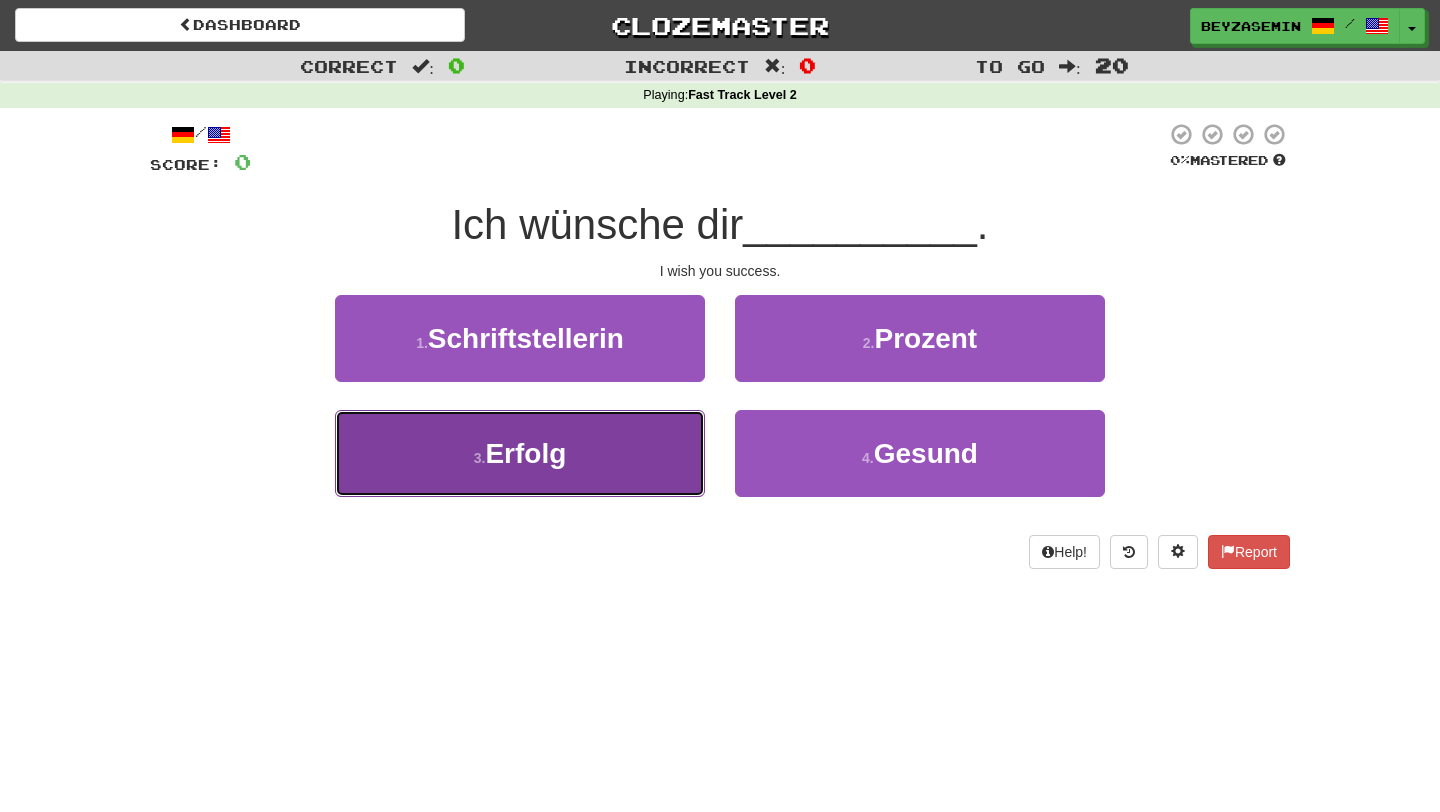 click on "3 .  Erfolg" at bounding box center (520, 453) 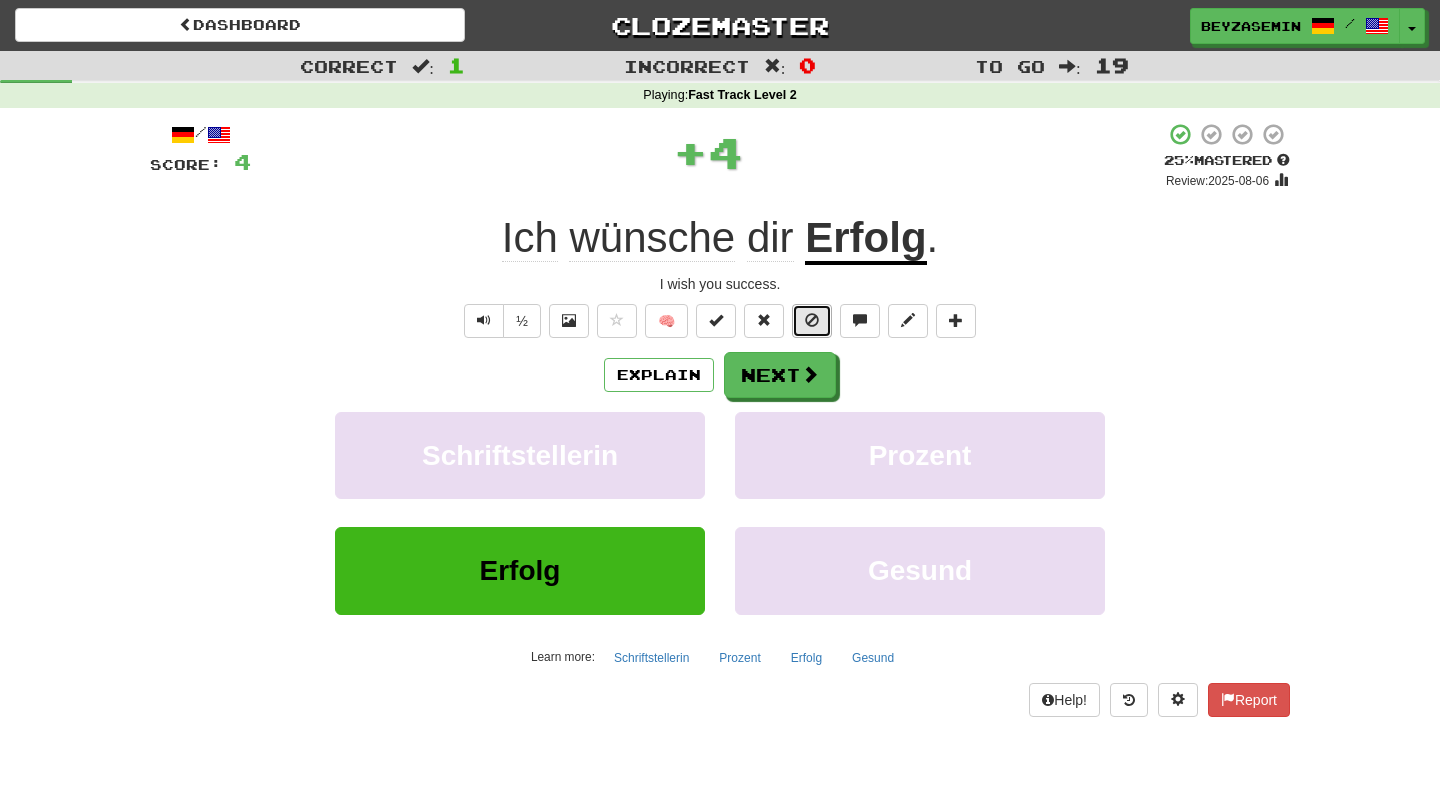 click at bounding box center [812, 321] 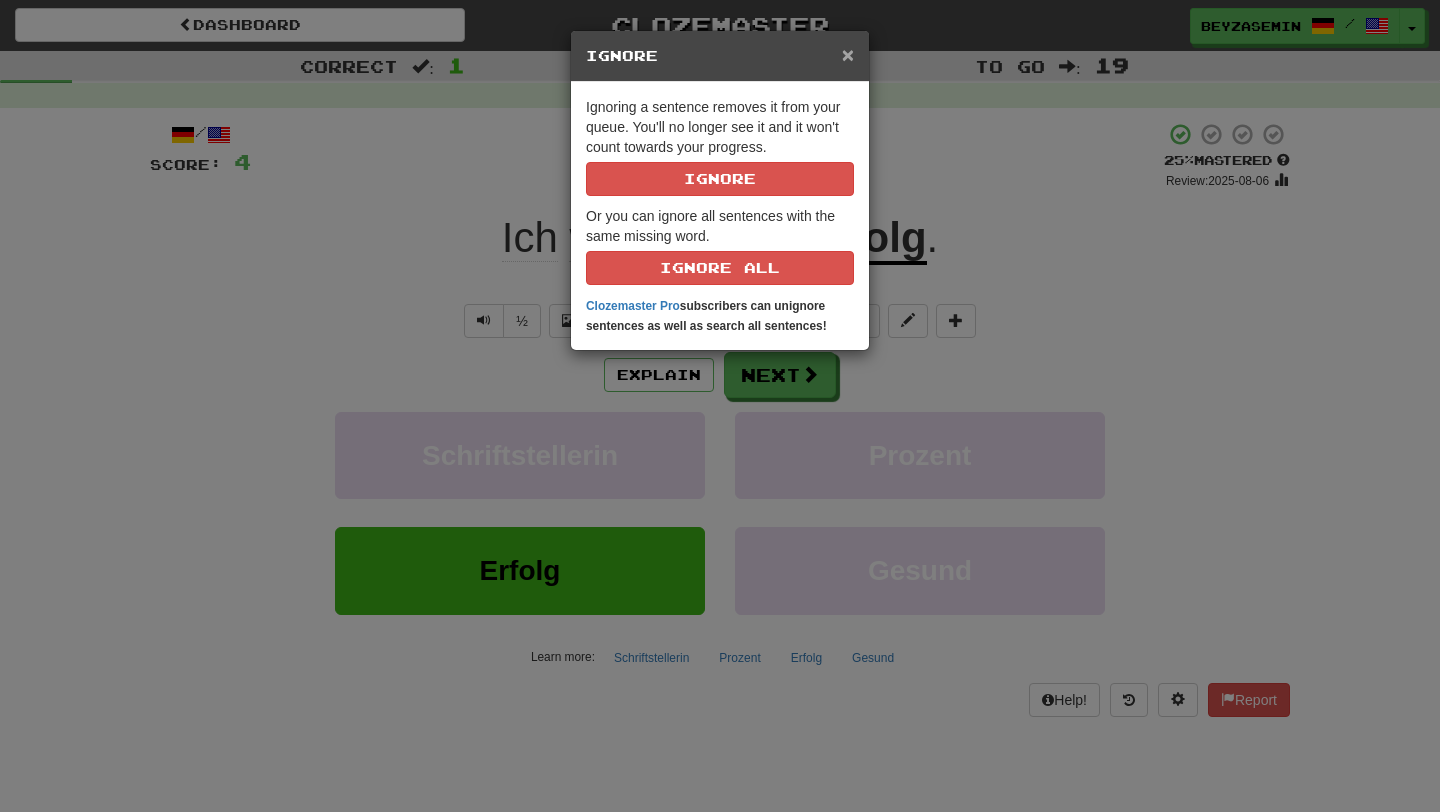 click on "×" at bounding box center [848, 54] 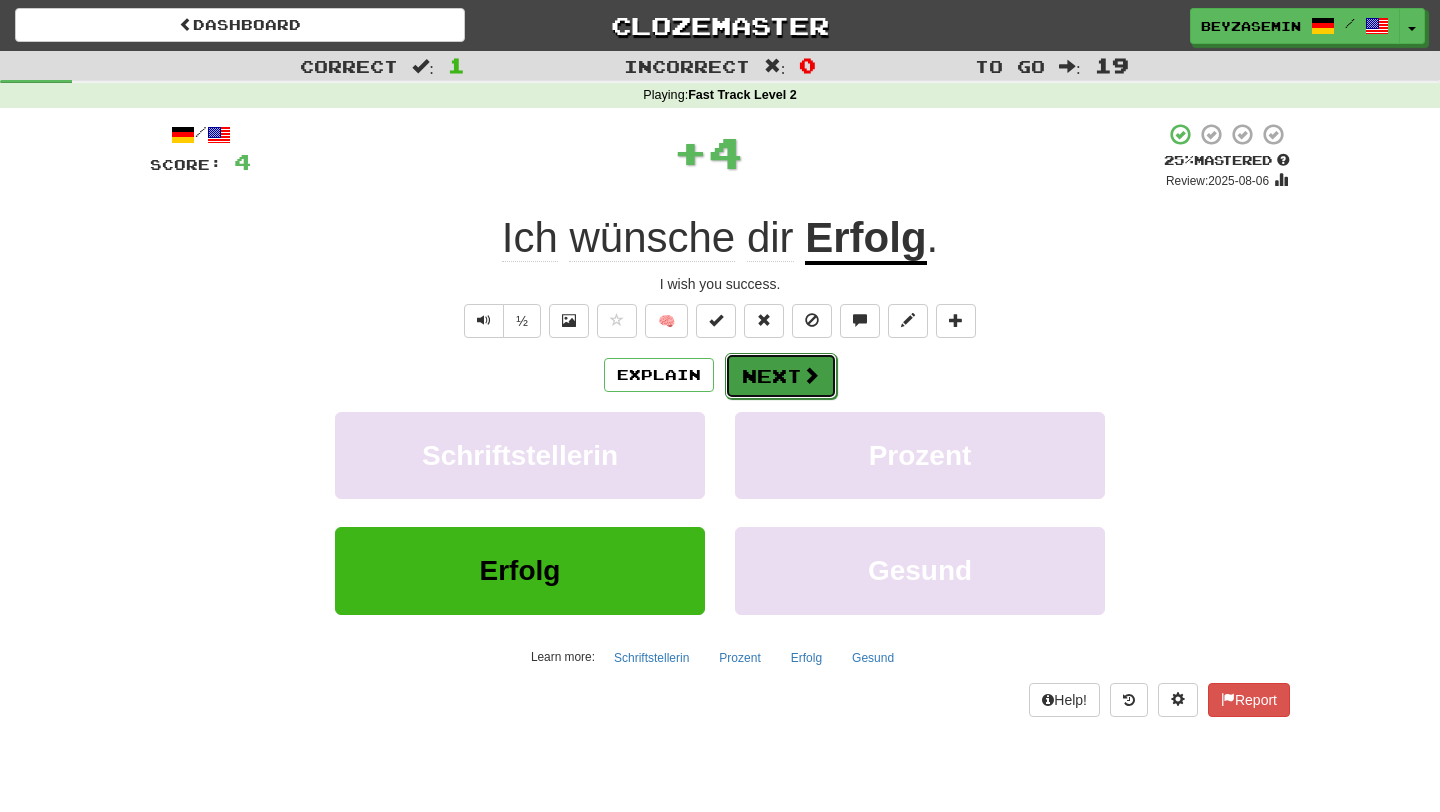 click at bounding box center [811, 375] 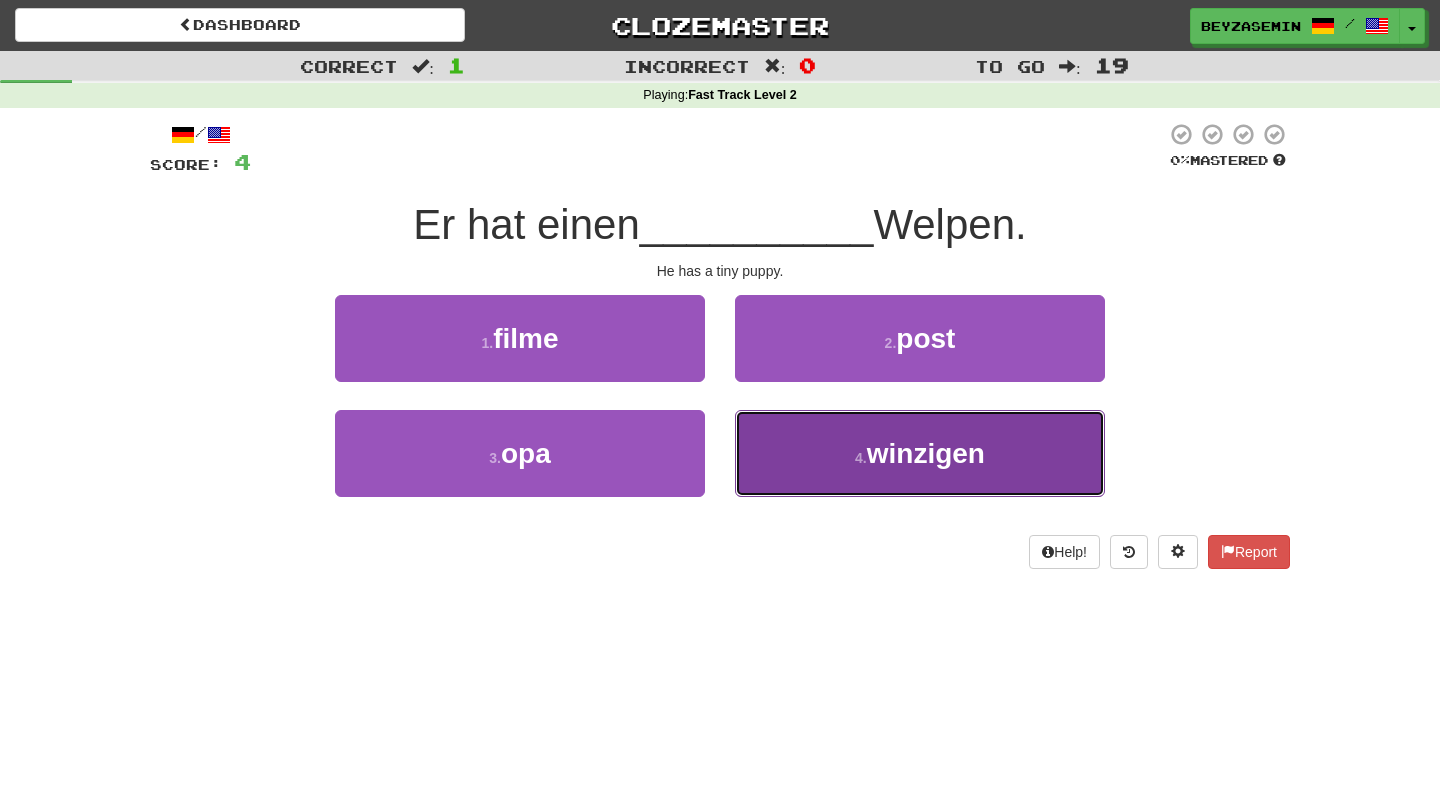 click on "4 .  winzigen" at bounding box center (920, 453) 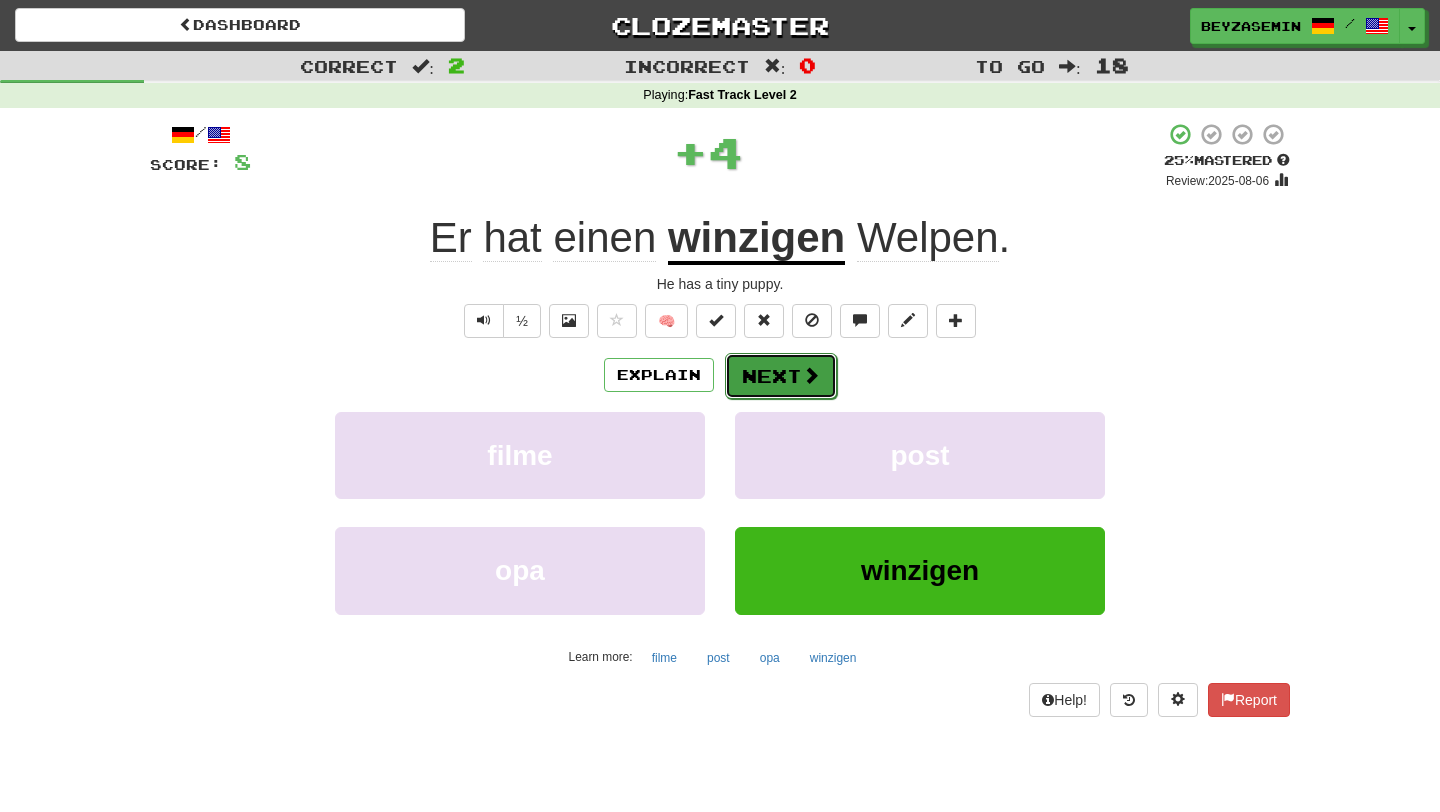 click on "Next" at bounding box center (781, 376) 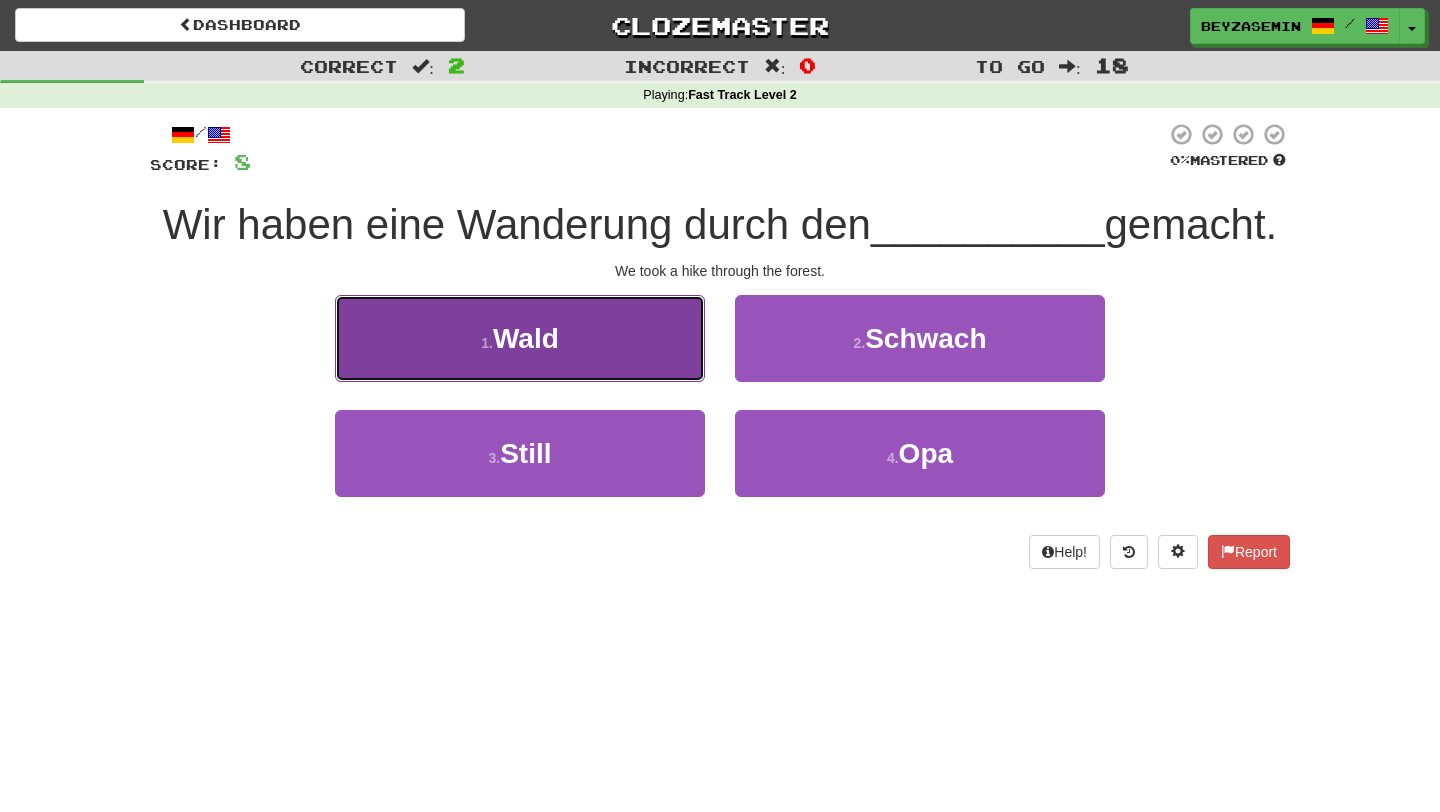 click on "1 .  Wald" at bounding box center (520, 338) 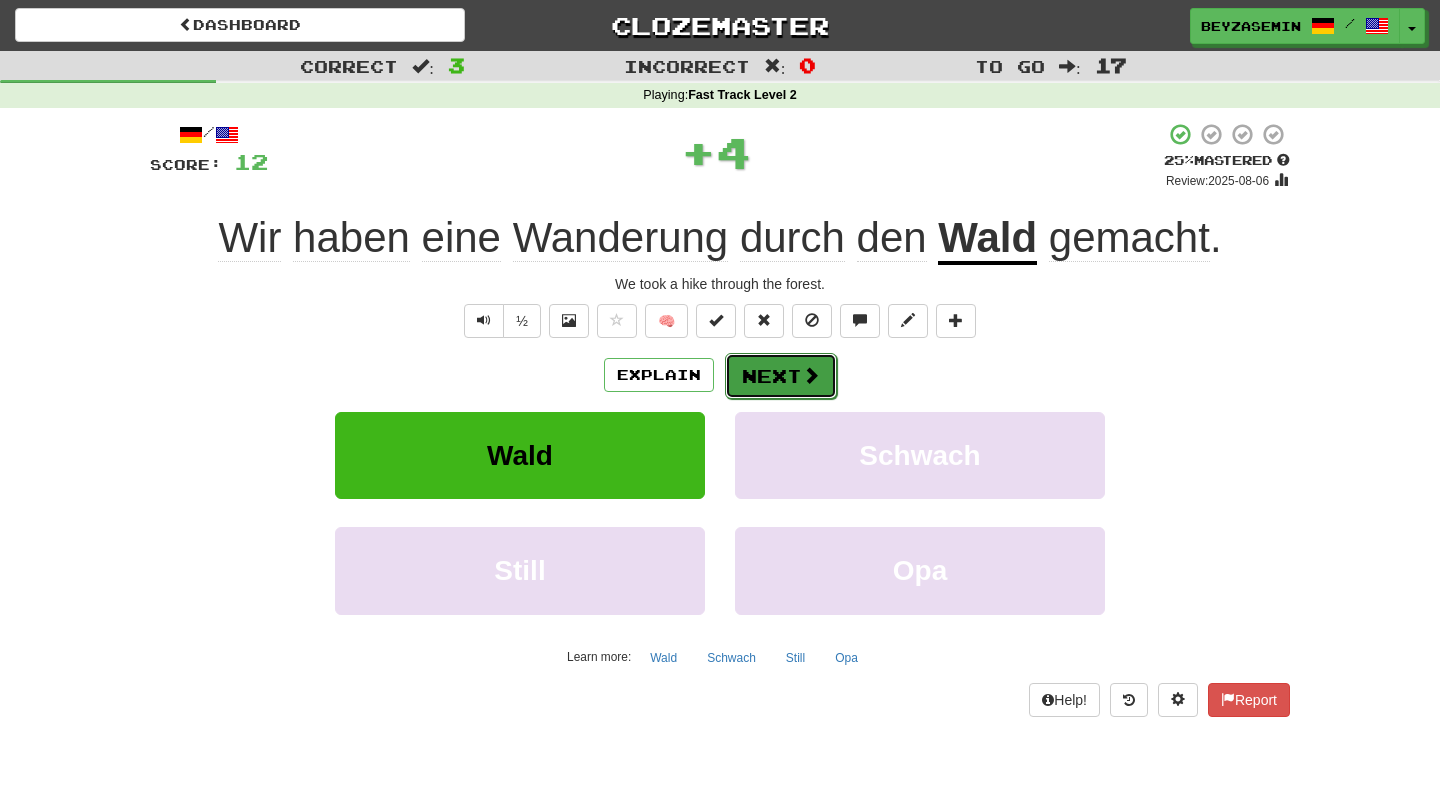 click at bounding box center (811, 375) 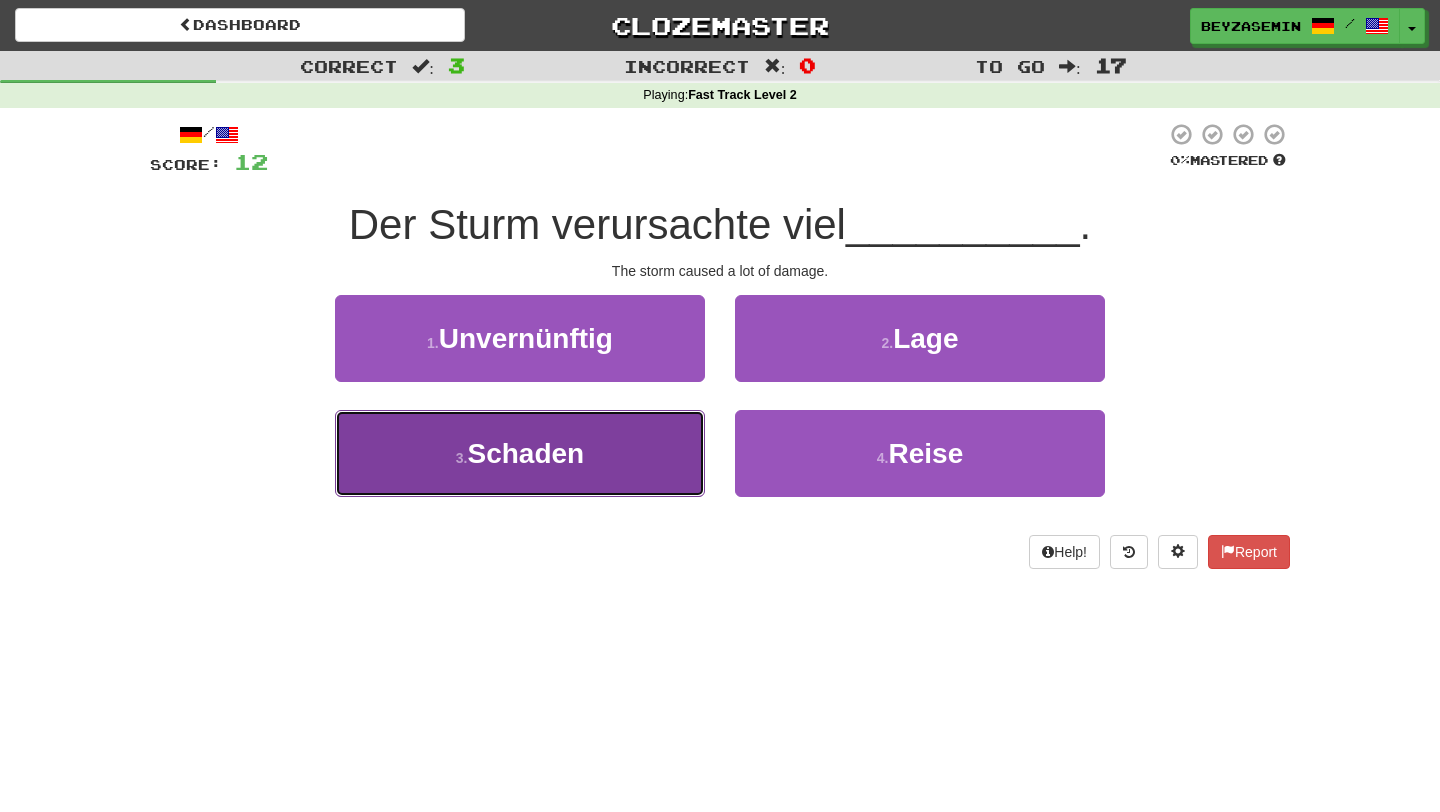 click on "3 .  Schaden" at bounding box center [520, 453] 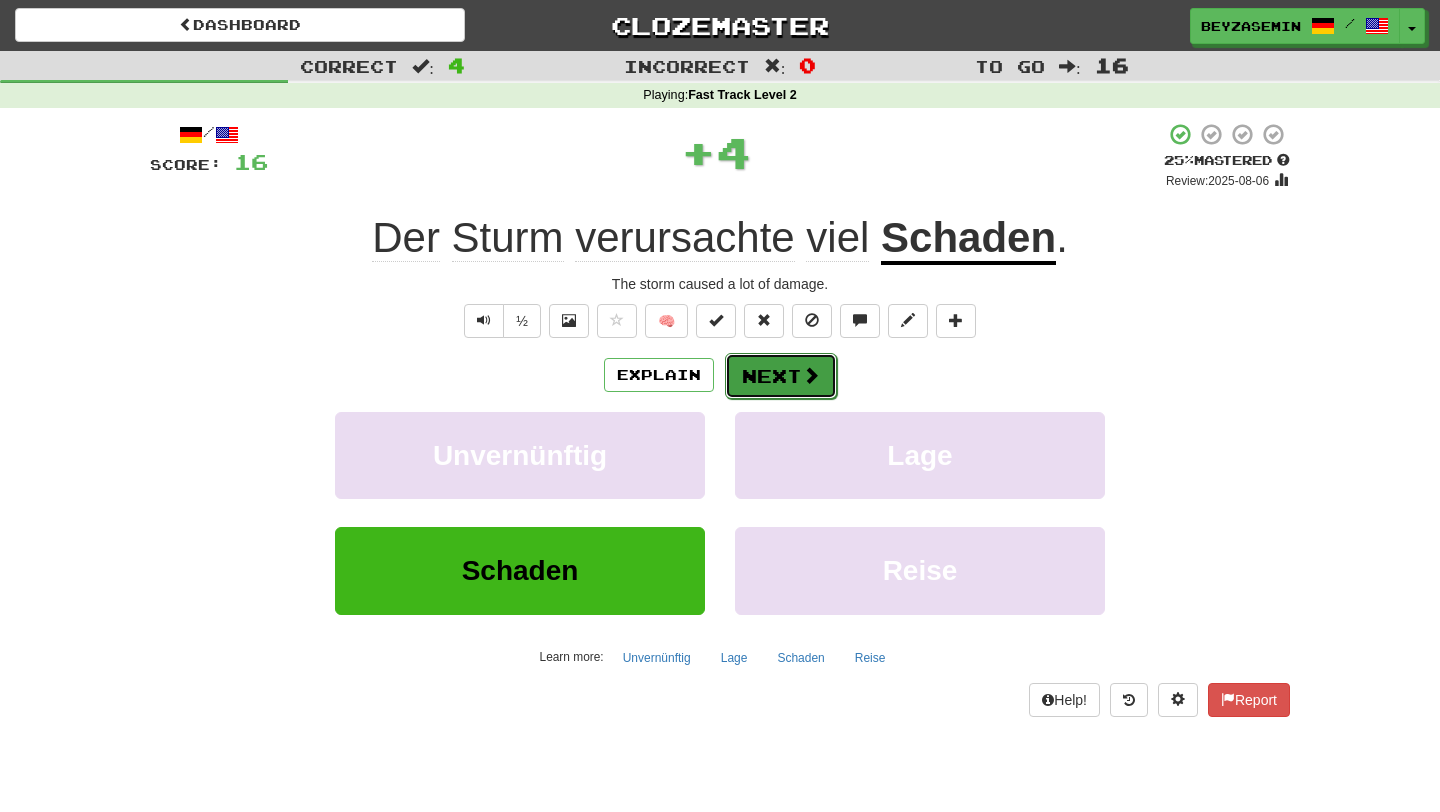 click on "Next" at bounding box center (781, 376) 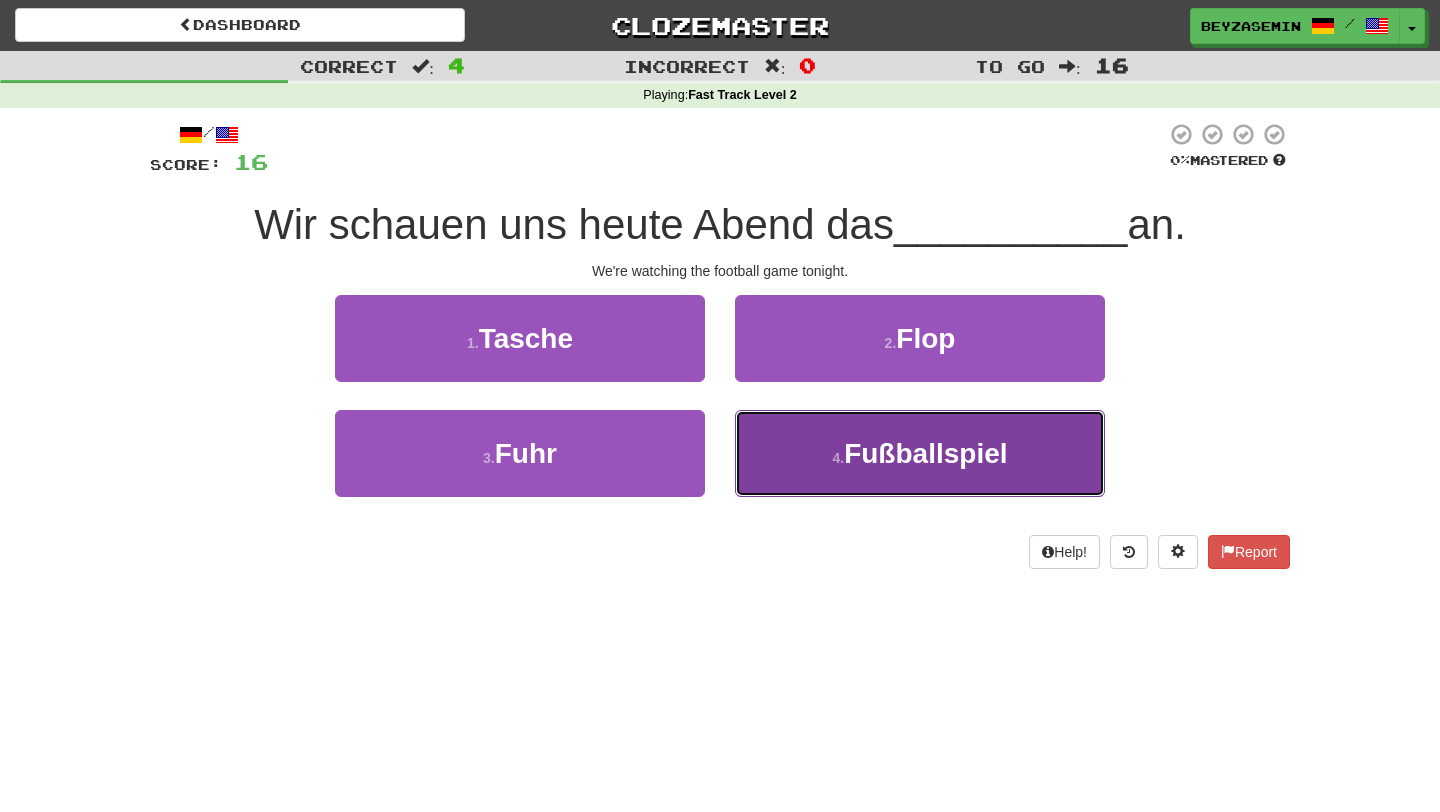 click on "Fußballspiel" at bounding box center (925, 453) 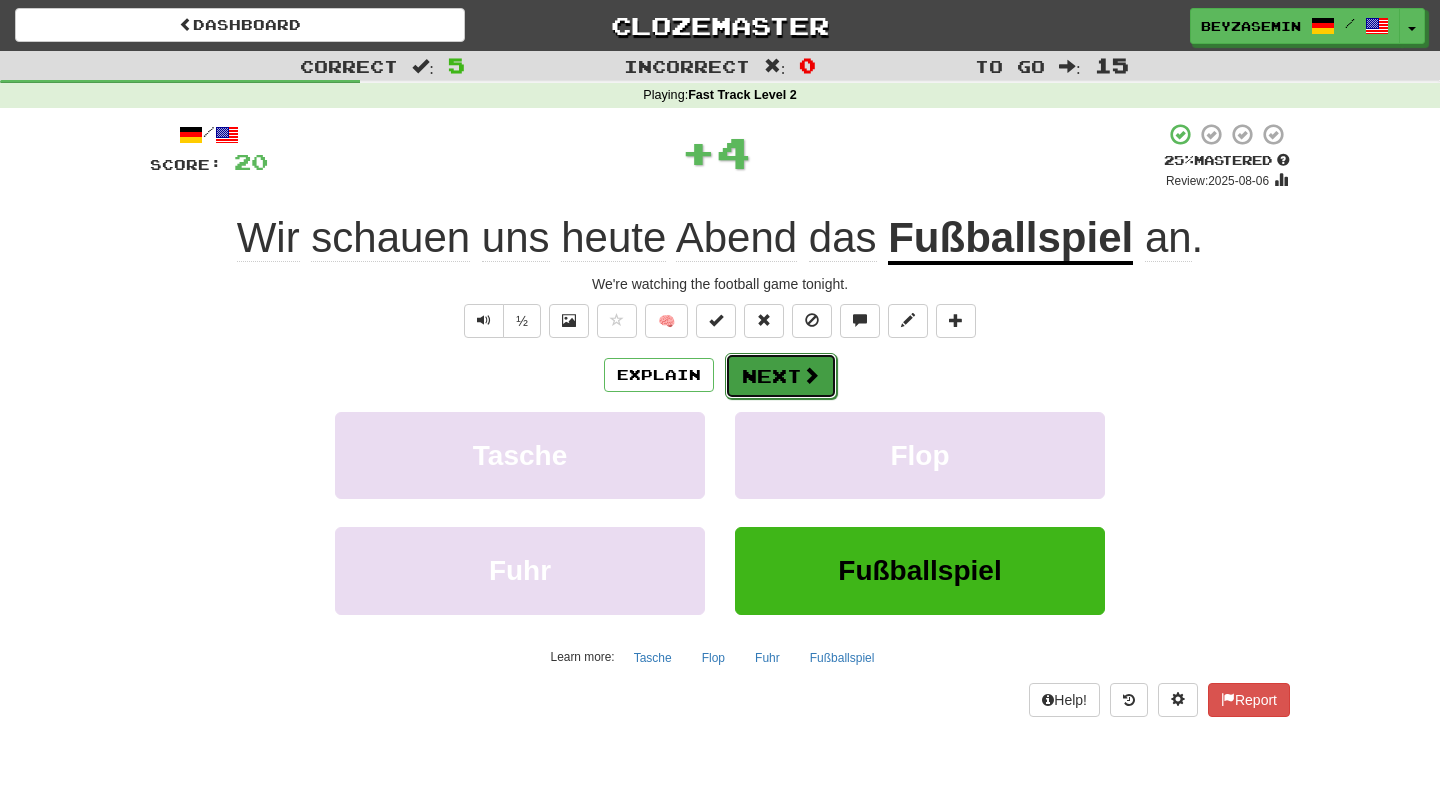 click on "Next" at bounding box center [781, 376] 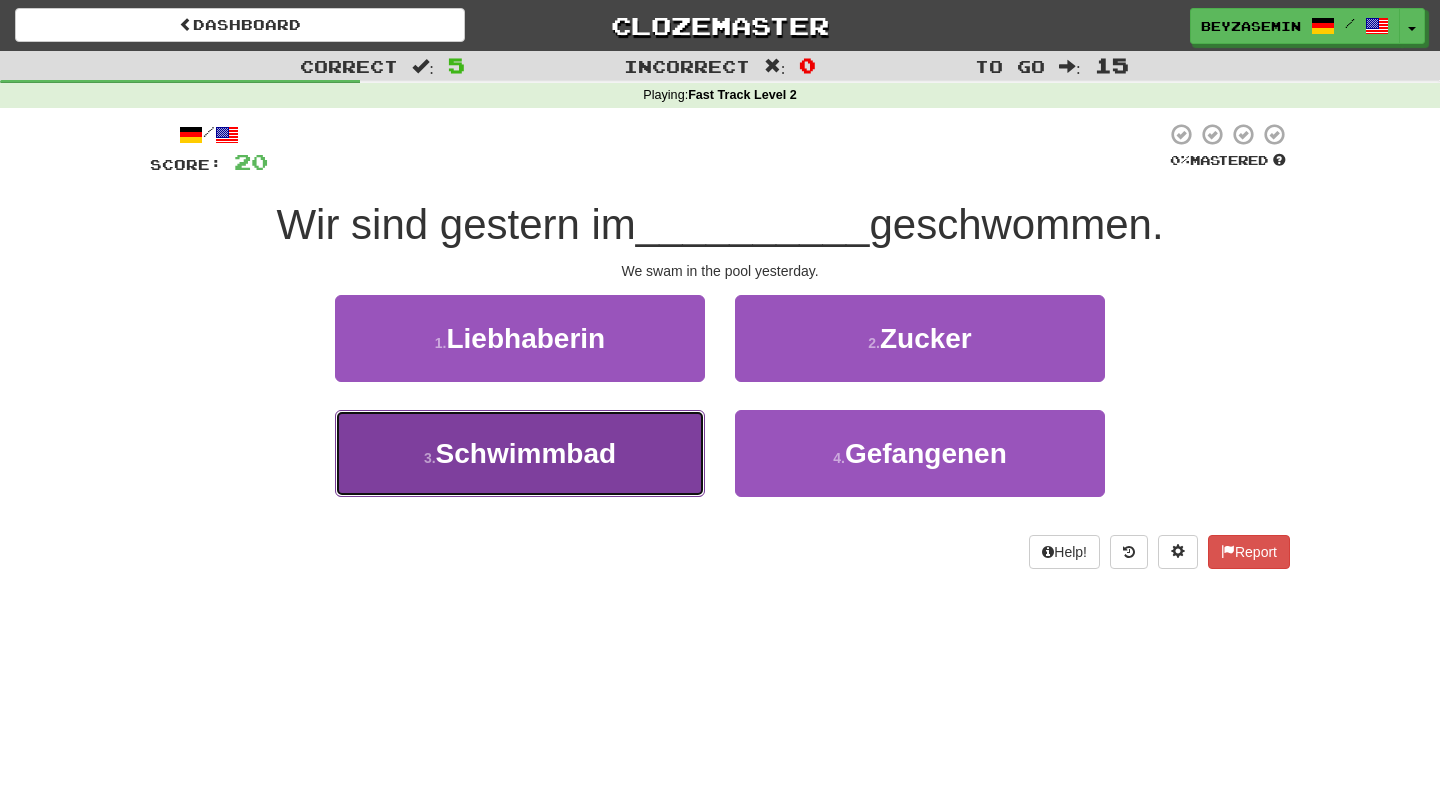 click on "3 .  Schwimmbad" at bounding box center [520, 453] 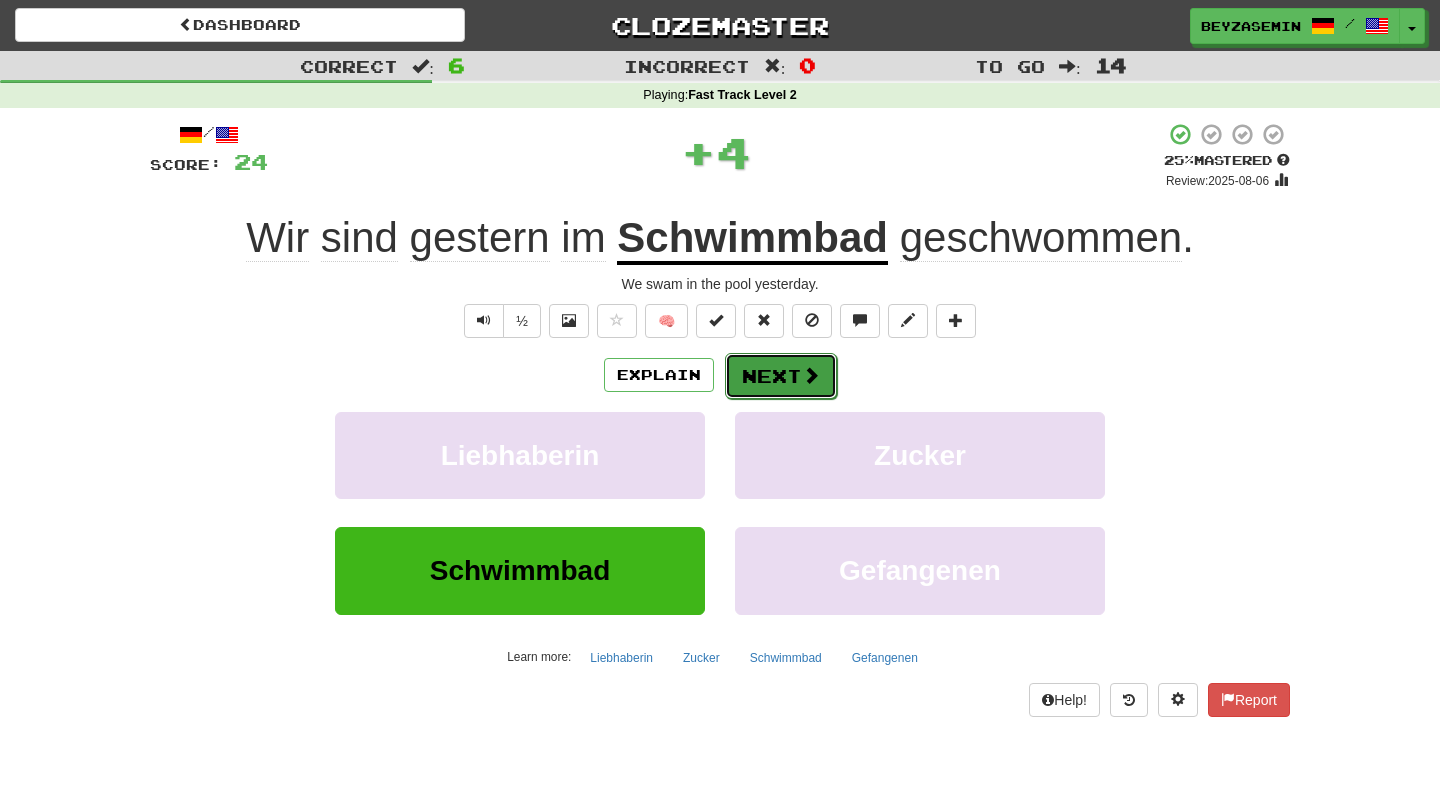 click on "Next" at bounding box center (781, 376) 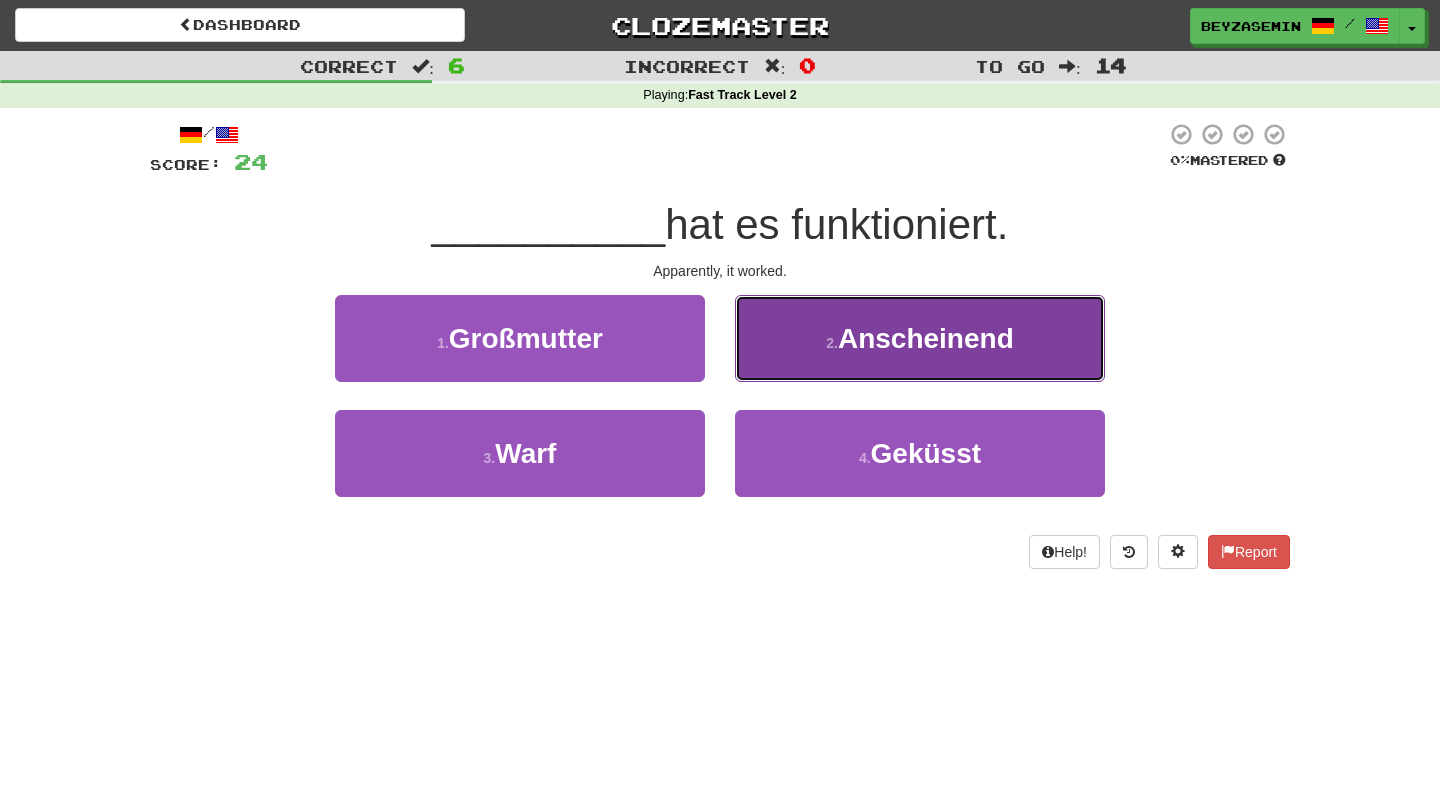 click on "2 .  Anscheinend" at bounding box center (920, 338) 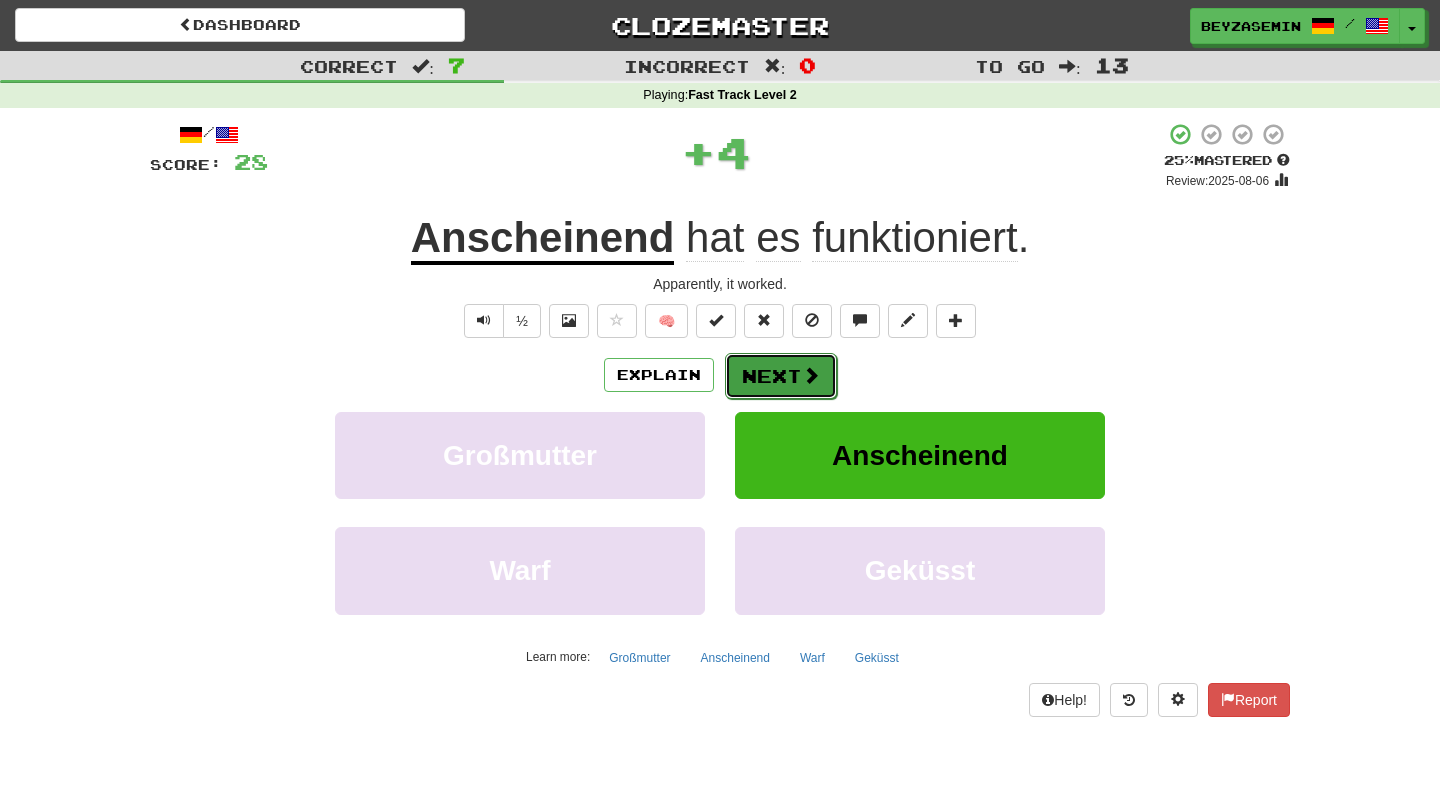 click at bounding box center [811, 375] 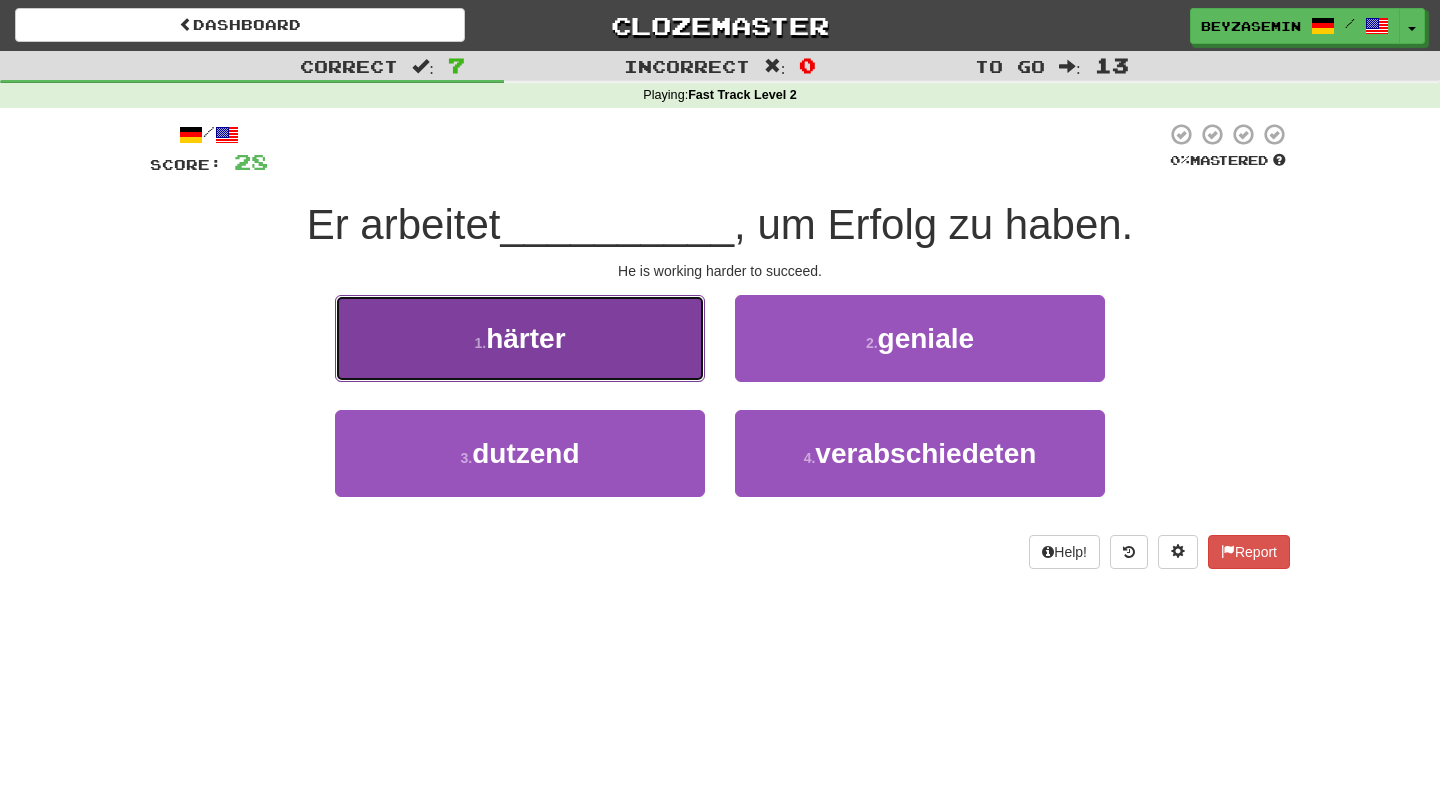click on "1 .  härter" at bounding box center [520, 338] 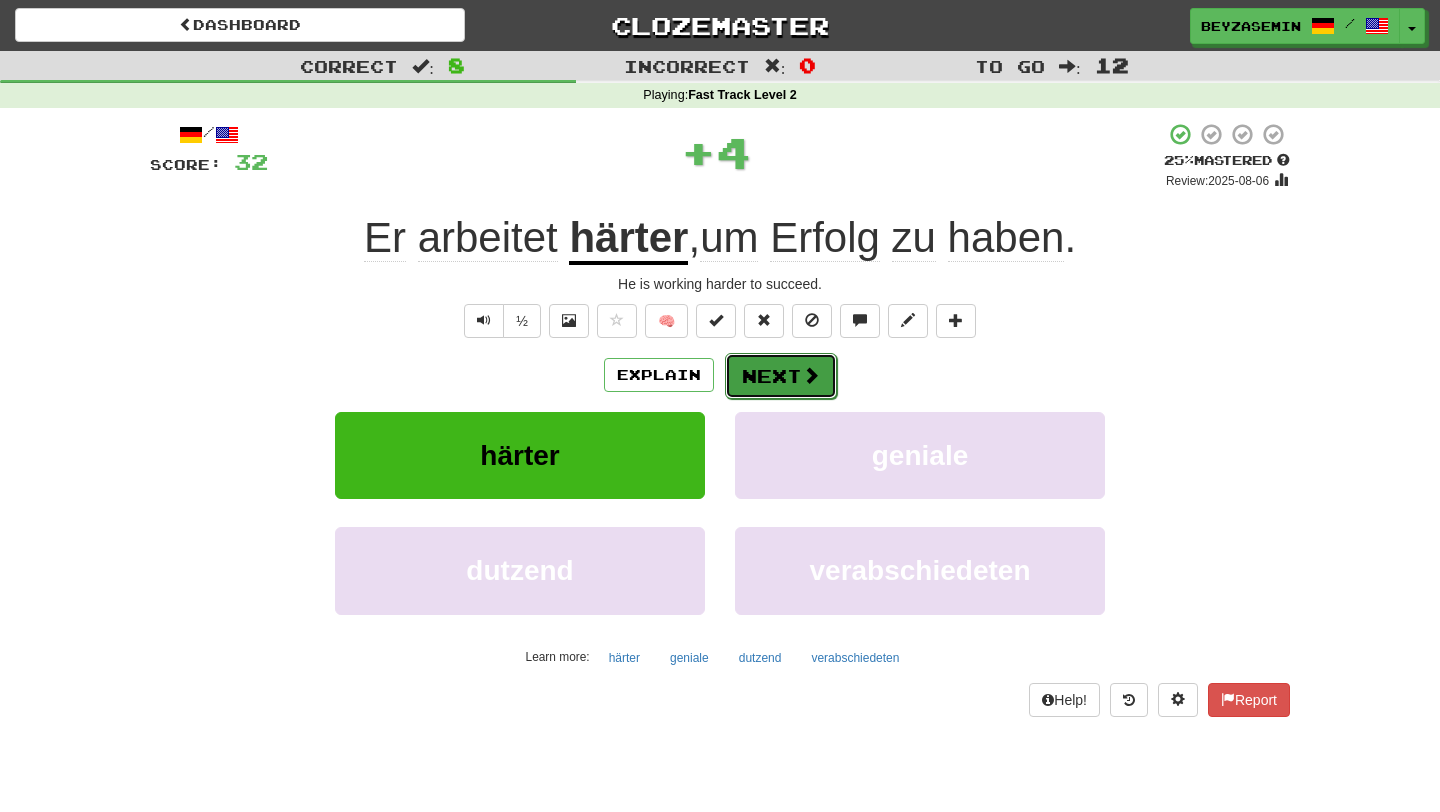 click on "Next" at bounding box center [781, 376] 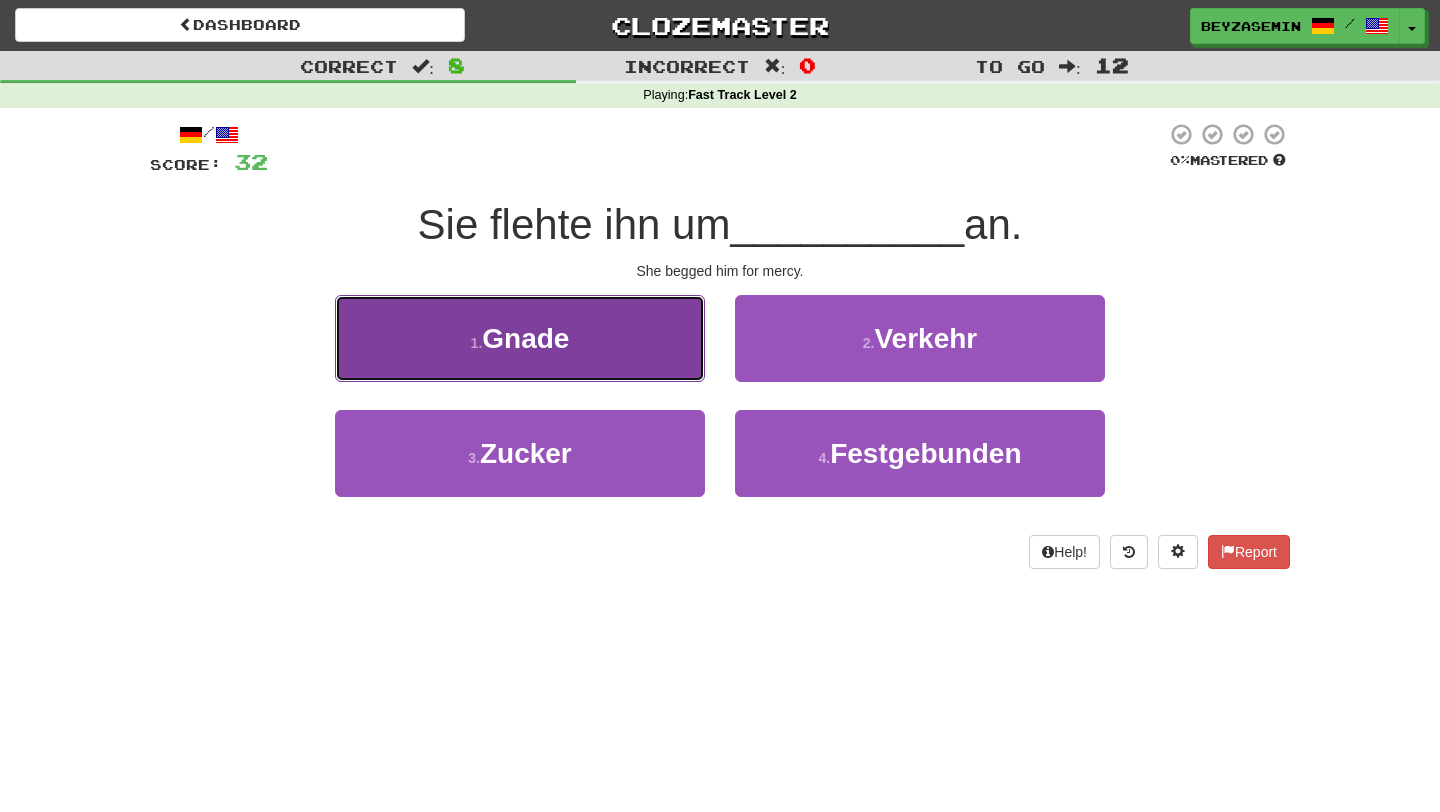 click on "1 .  Gnade" at bounding box center [520, 338] 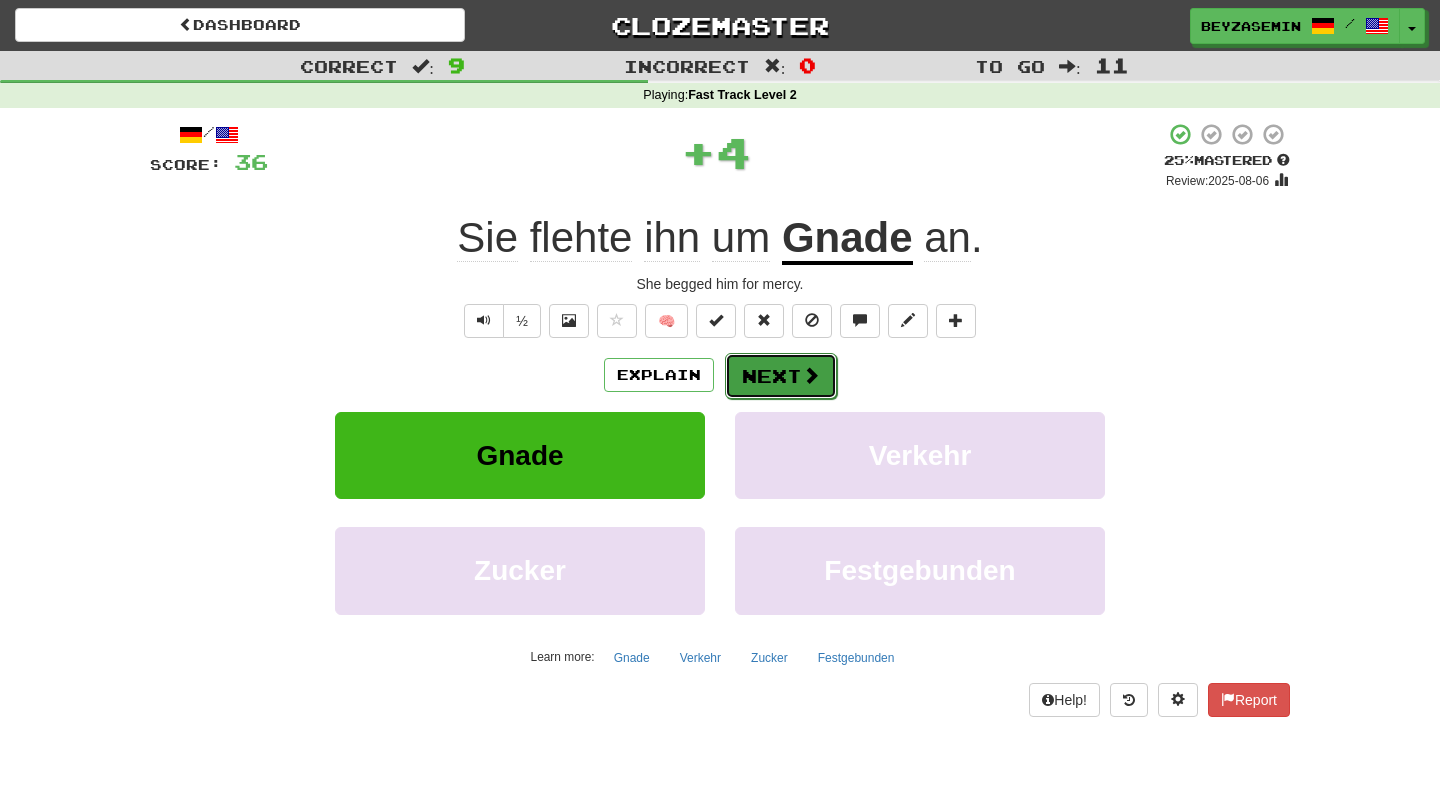 click on "Next" at bounding box center (781, 376) 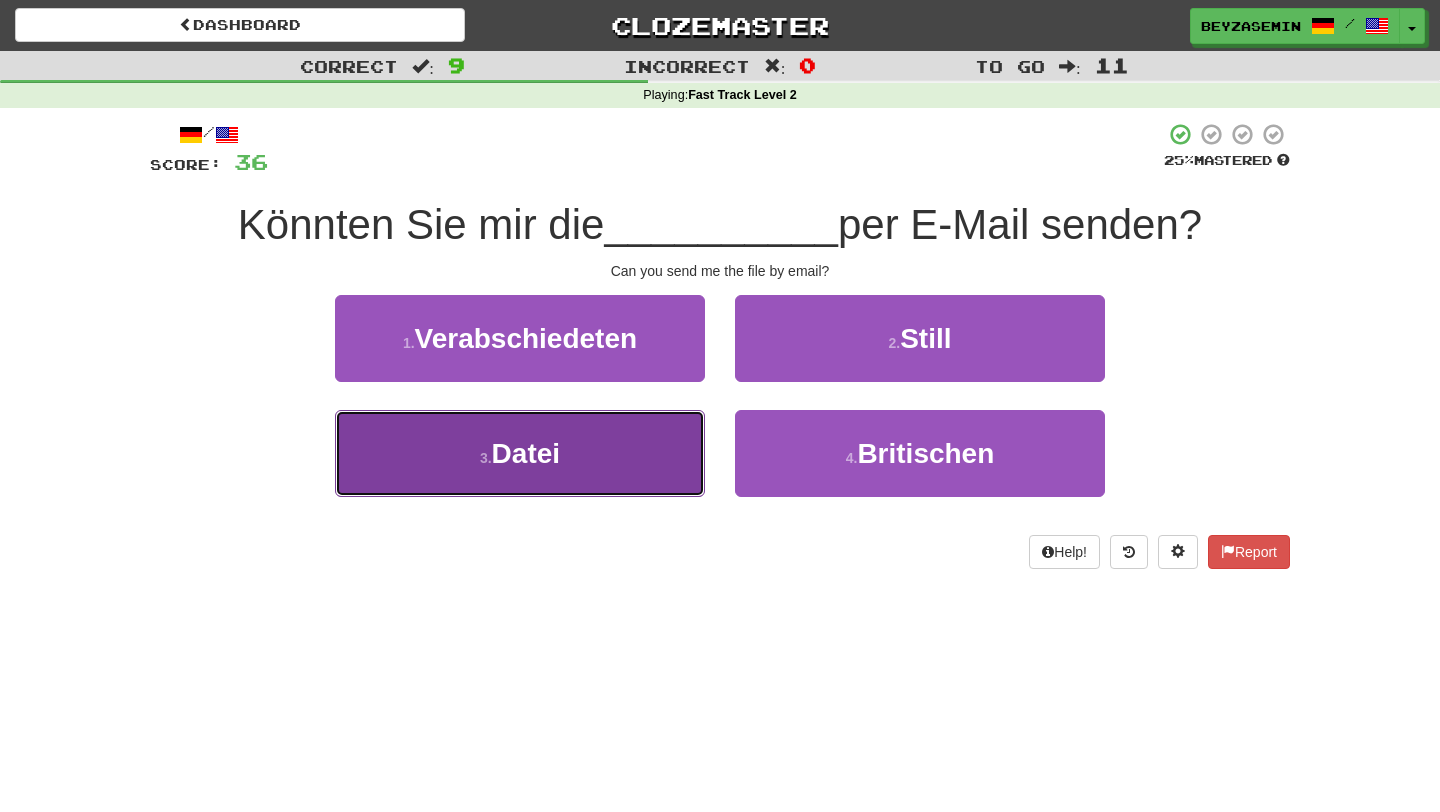 click on "3 .  Datei" at bounding box center [520, 453] 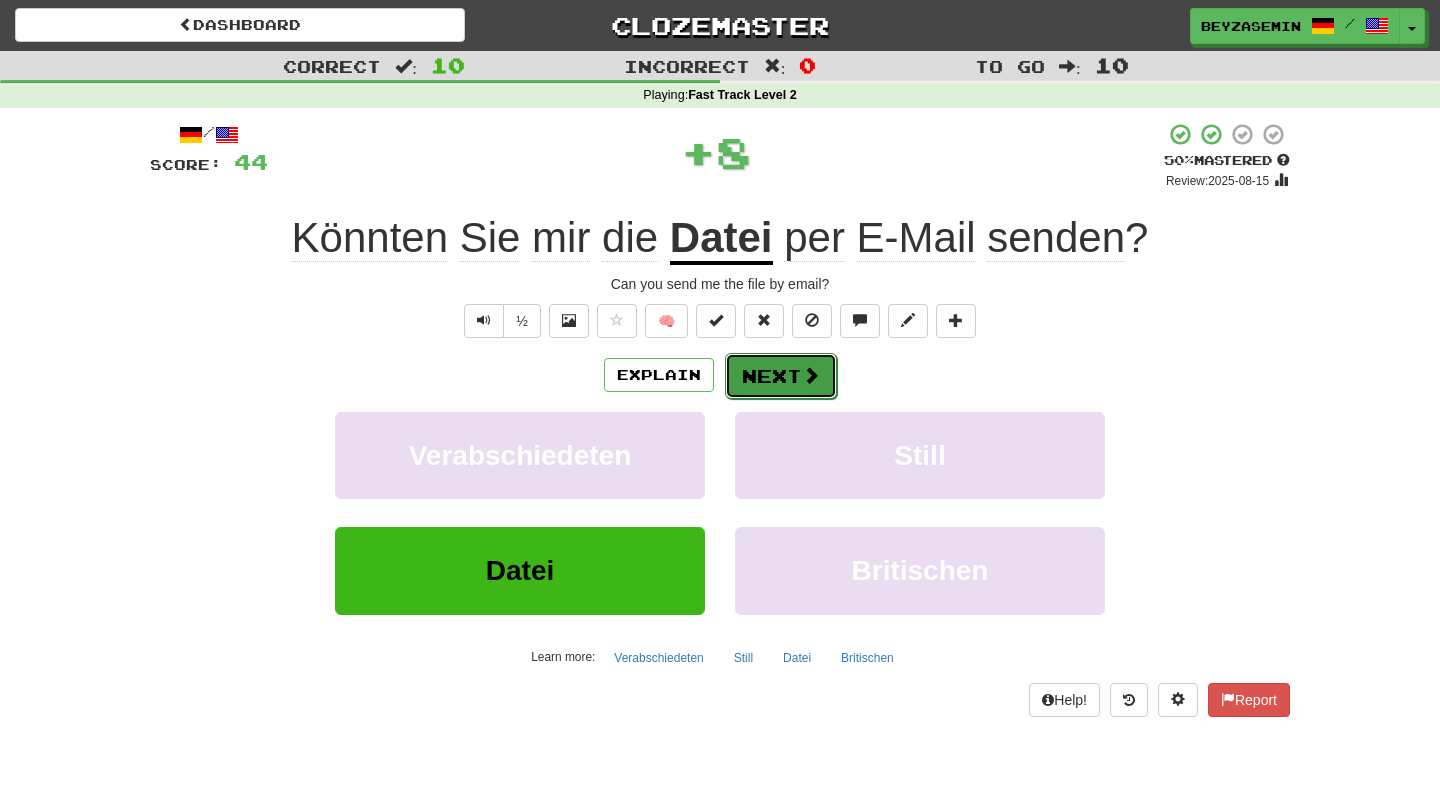 click on "Next" at bounding box center (781, 376) 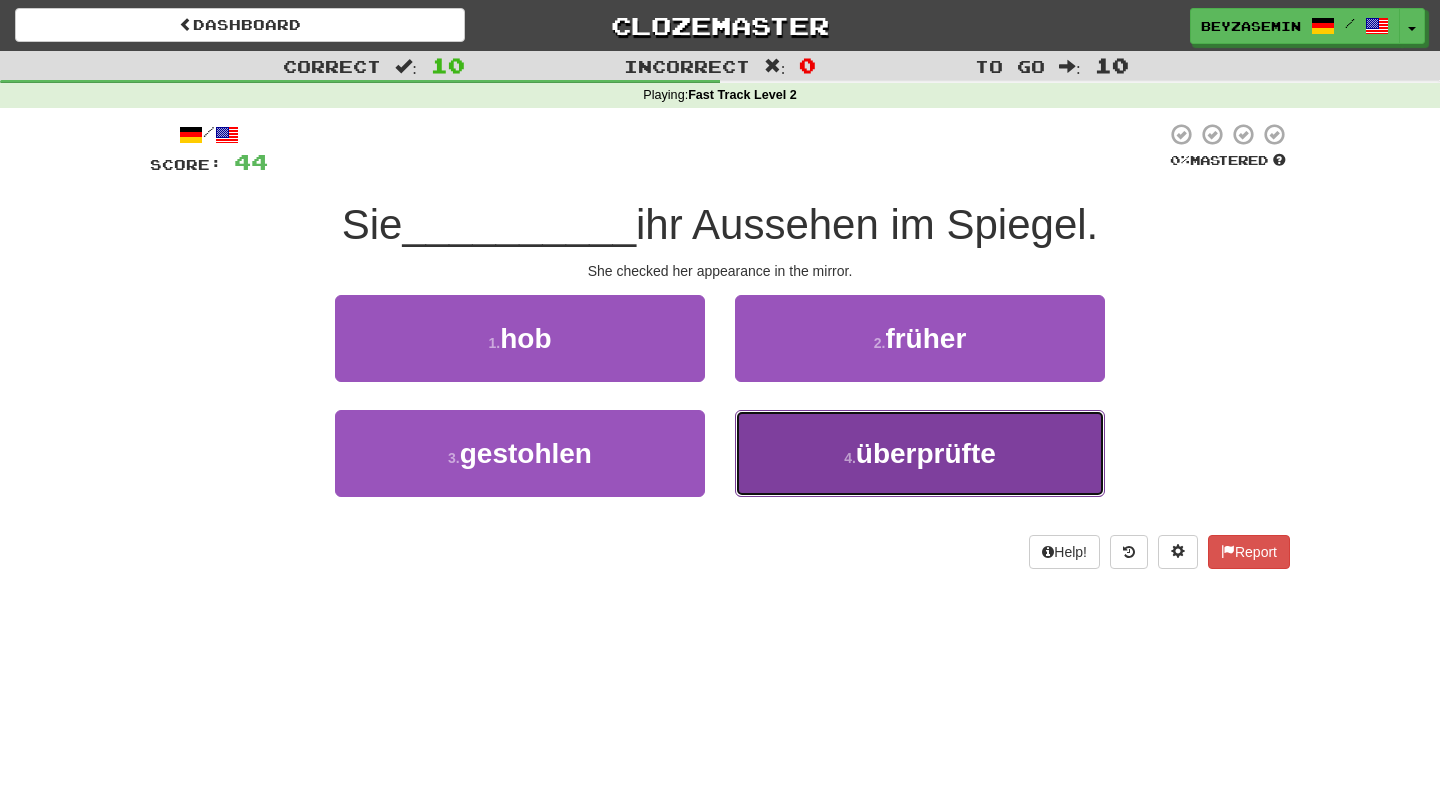 click on "4 .  überprüfte" at bounding box center [920, 453] 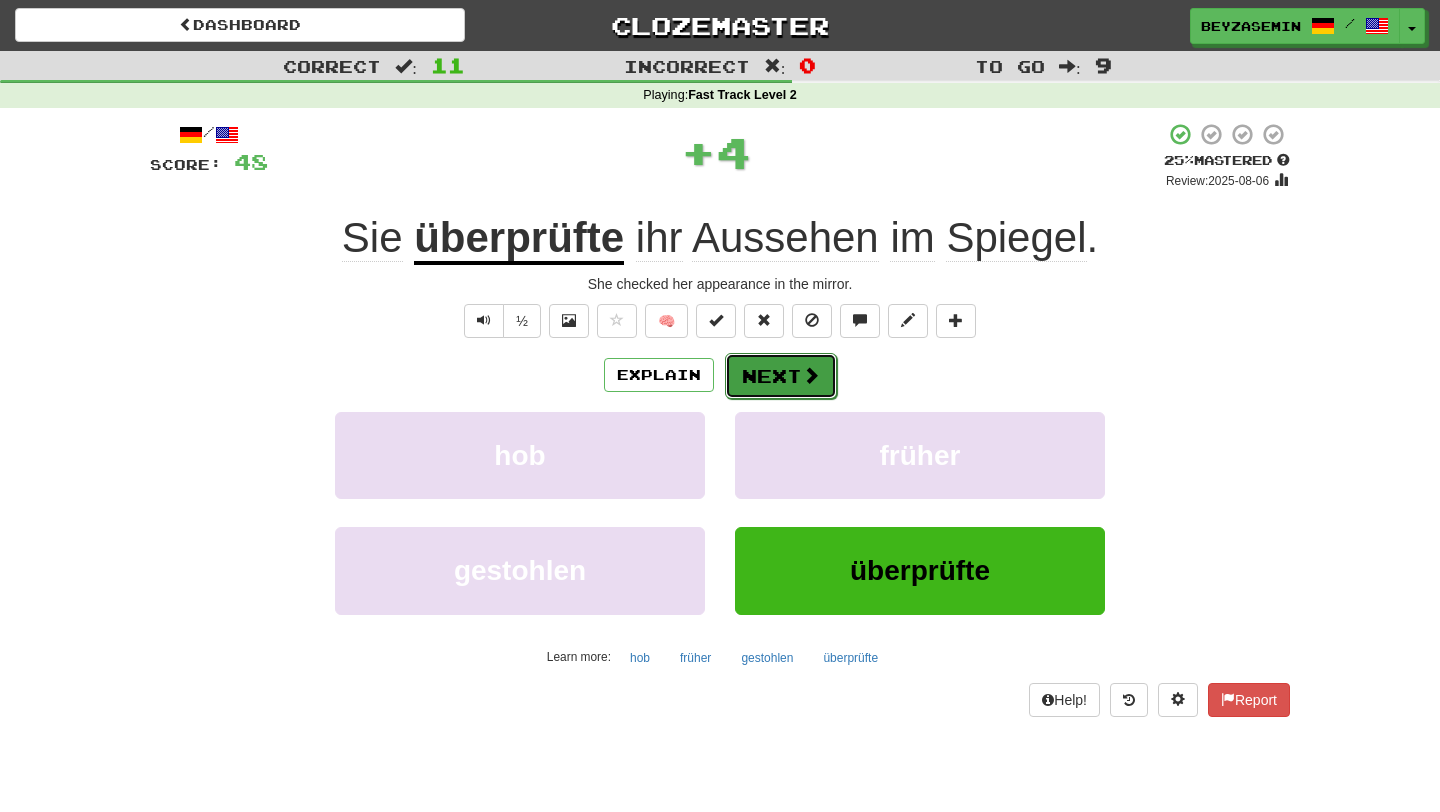 click at bounding box center (811, 375) 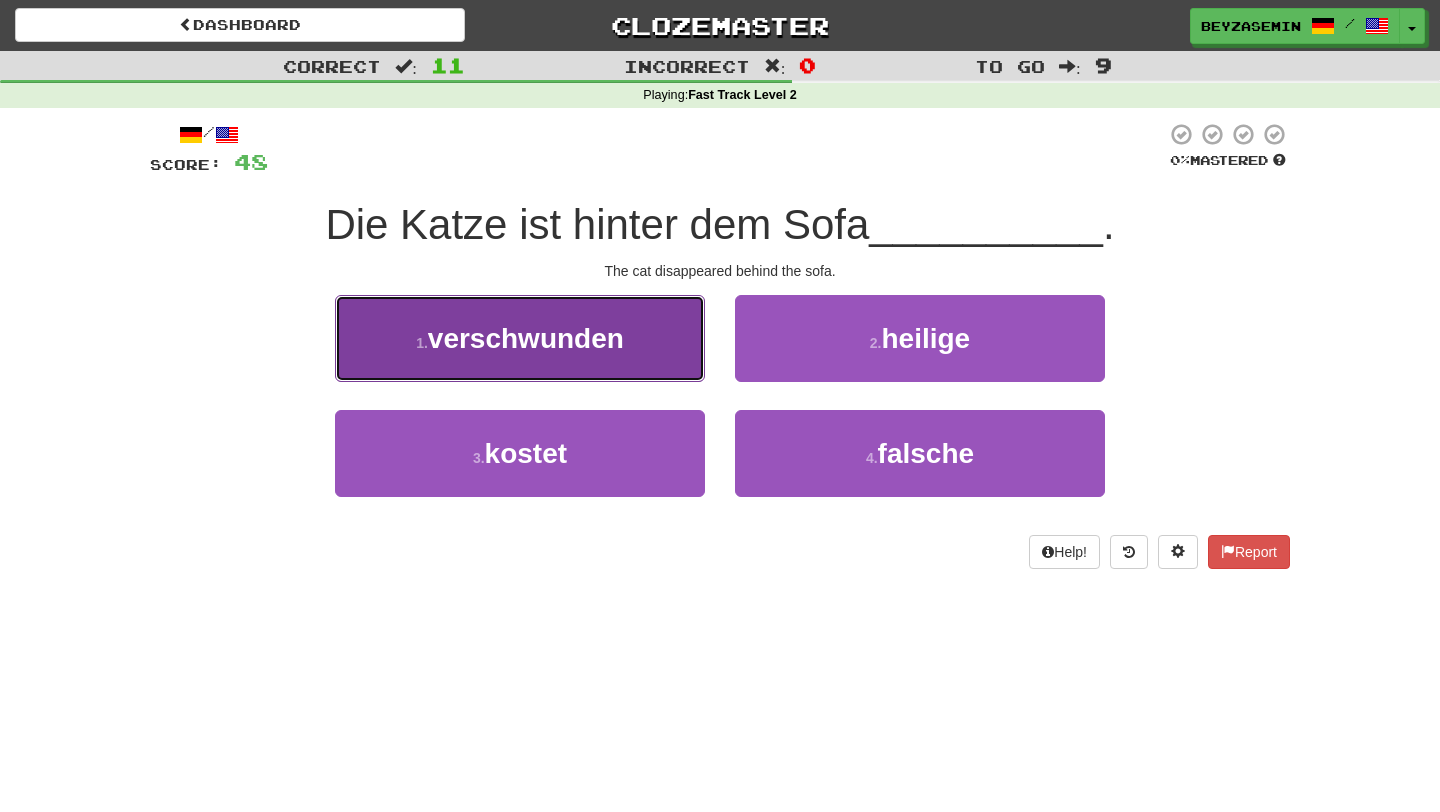 click on "1 .  verschwunden" at bounding box center (520, 338) 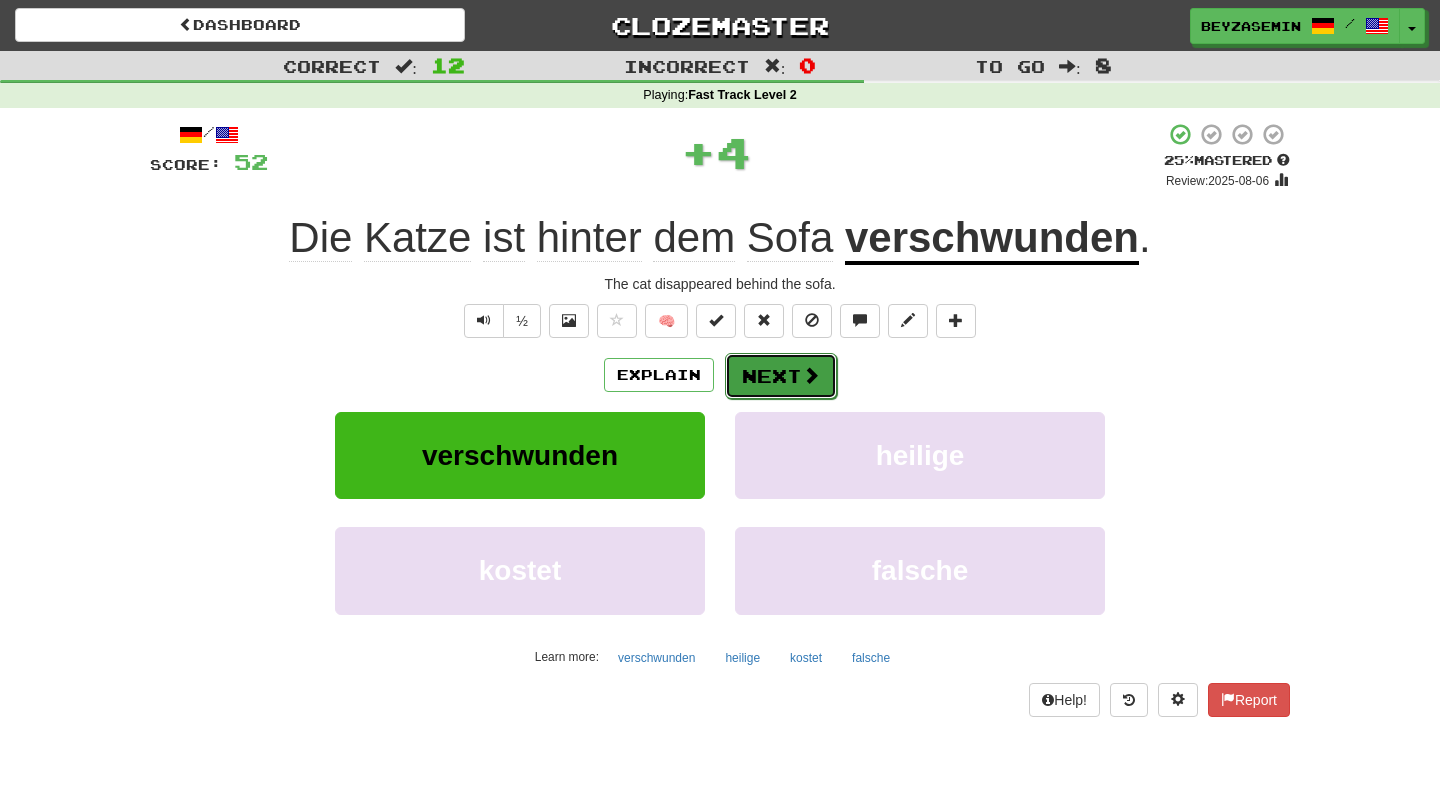 click on "Next" at bounding box center [781, 376] 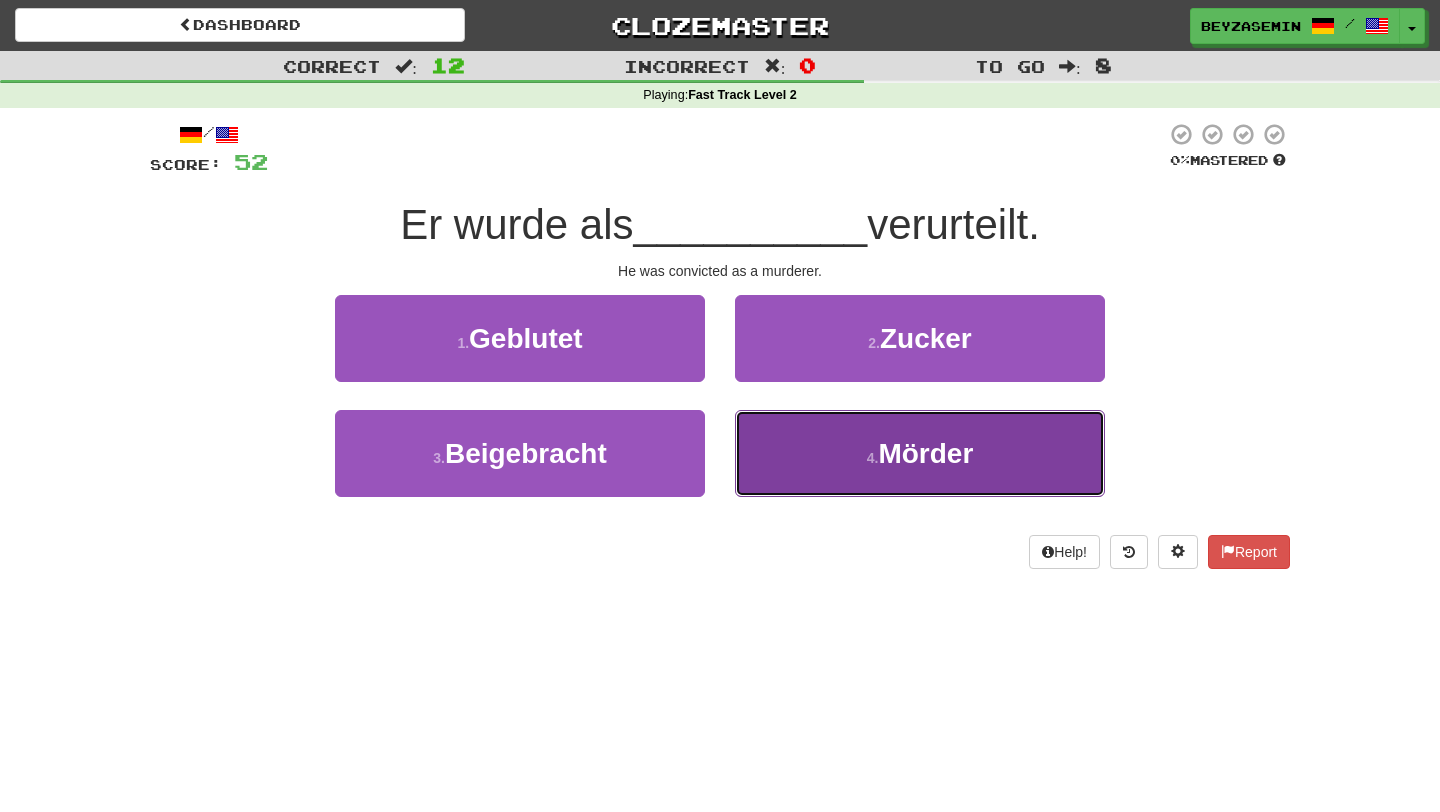 click on "4 .  Mörder" at bounding box center (920, 453) 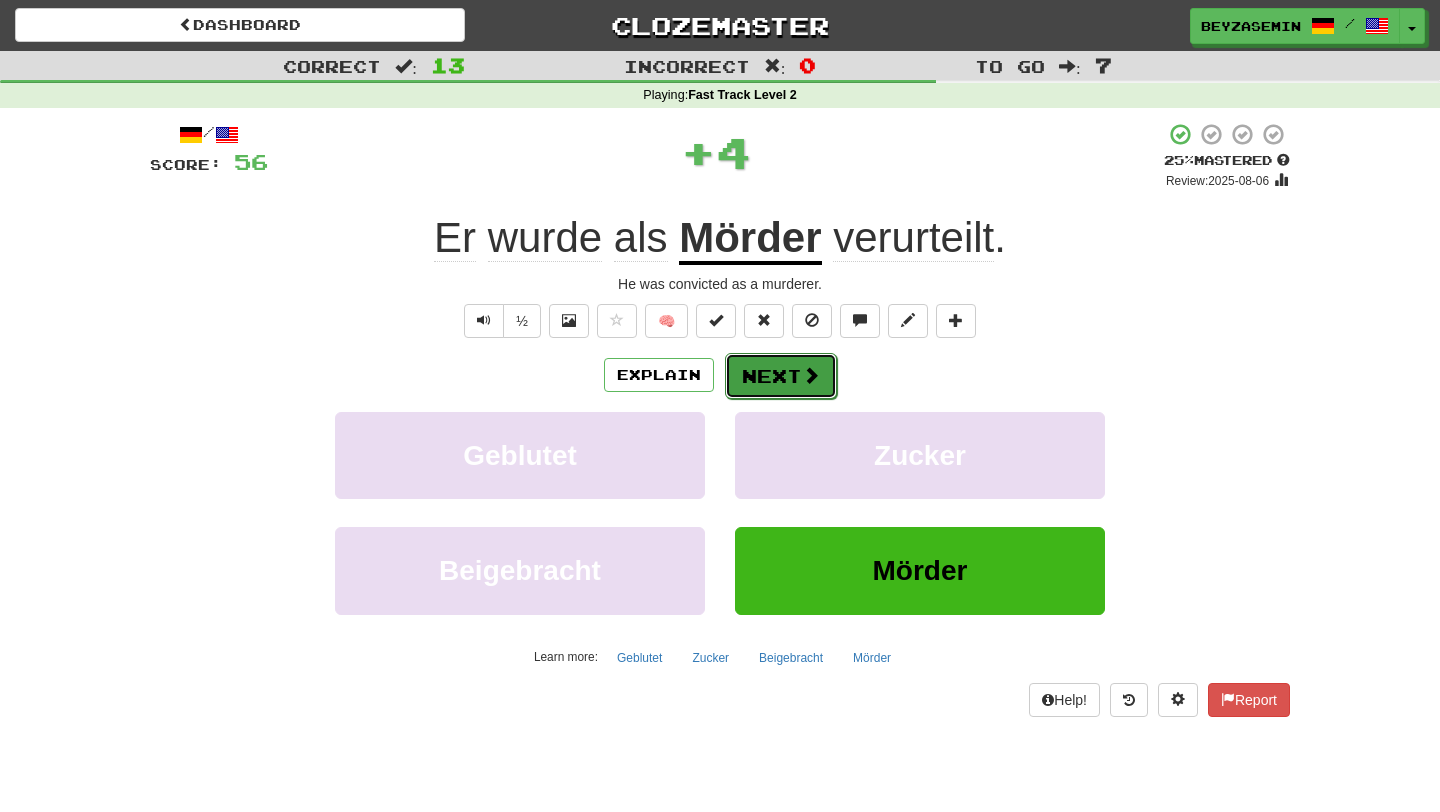 click on "Next" at bounding box center (781, 376) 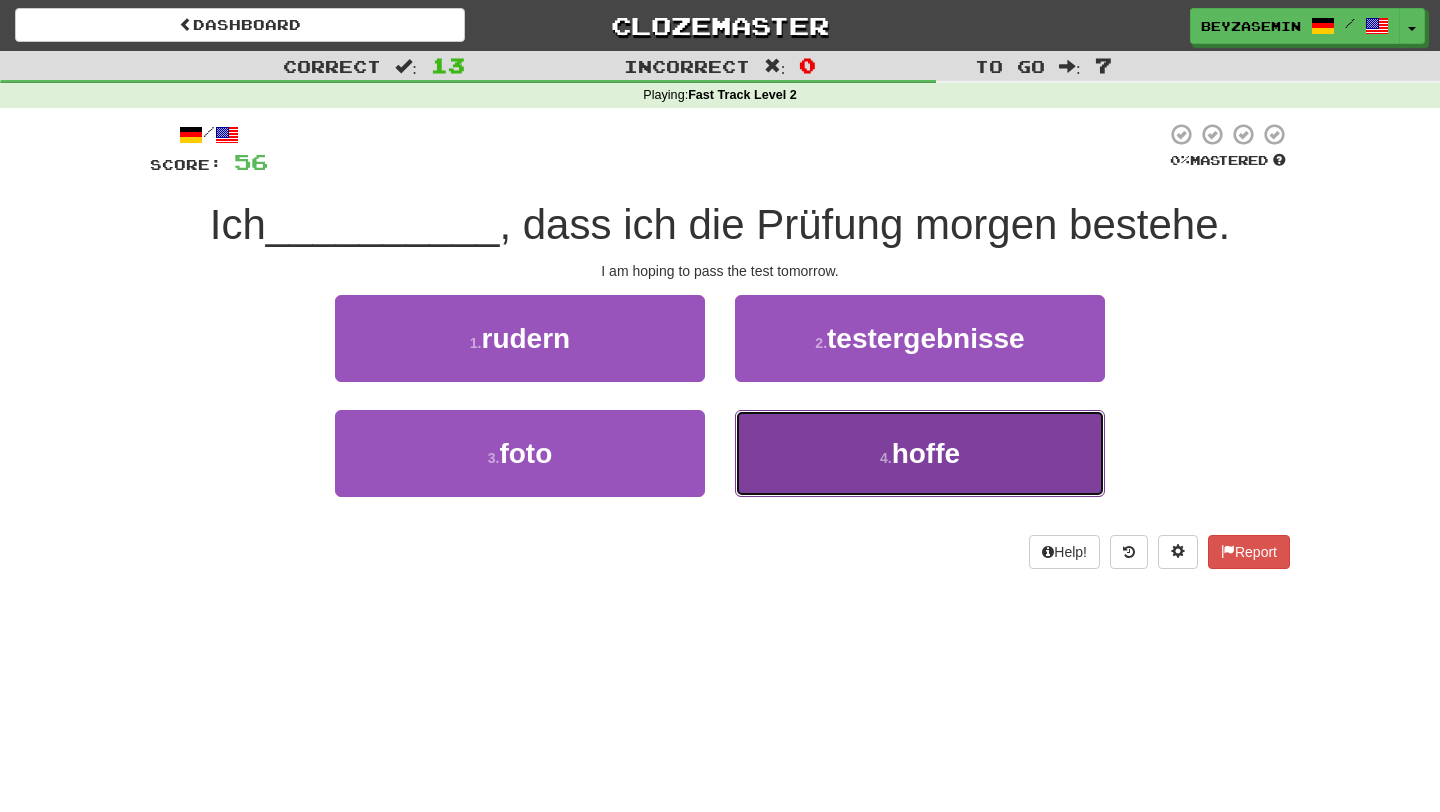 click on "4 .  hoffe" at bounding box center [920, 453] 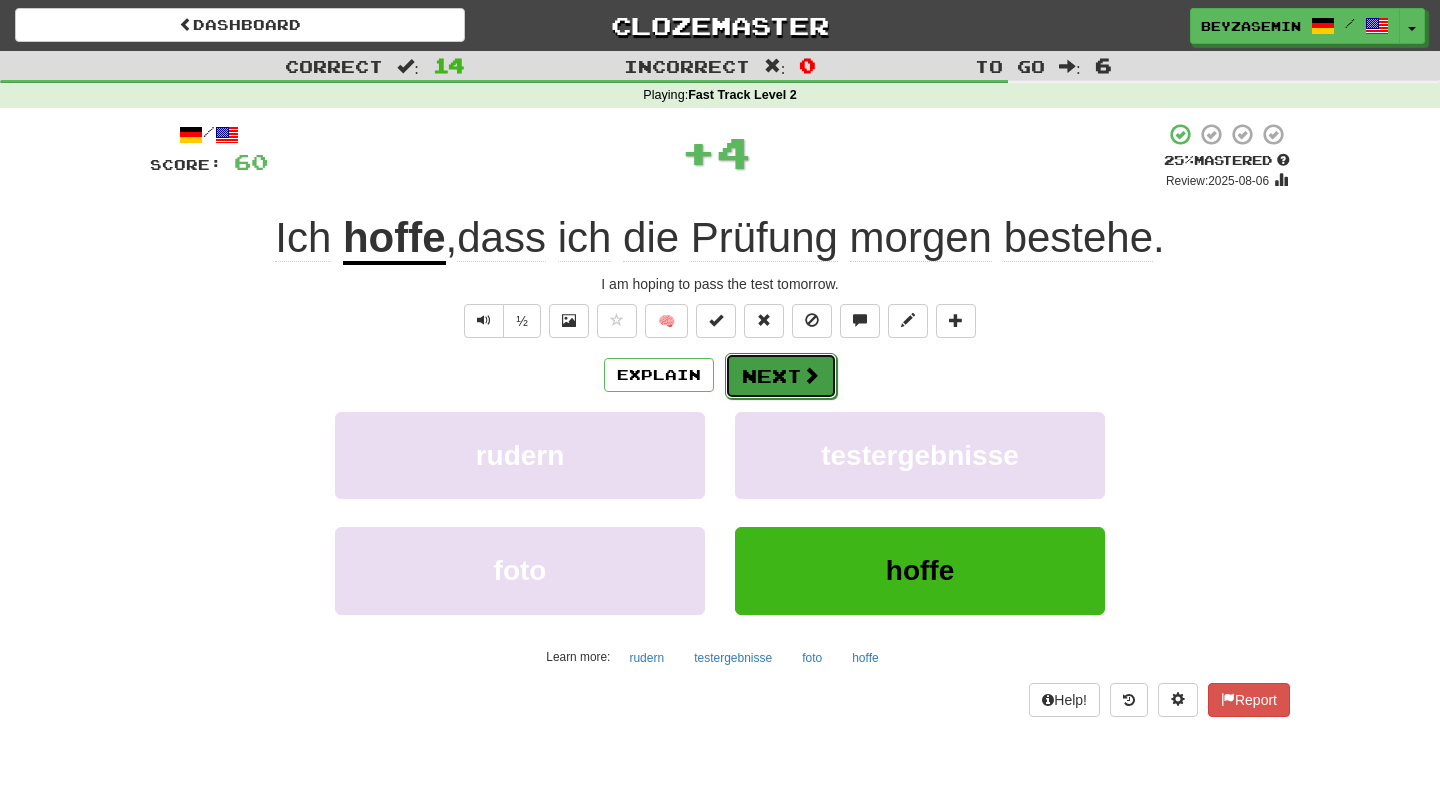click on "Next" at bounding box center [781, 376] 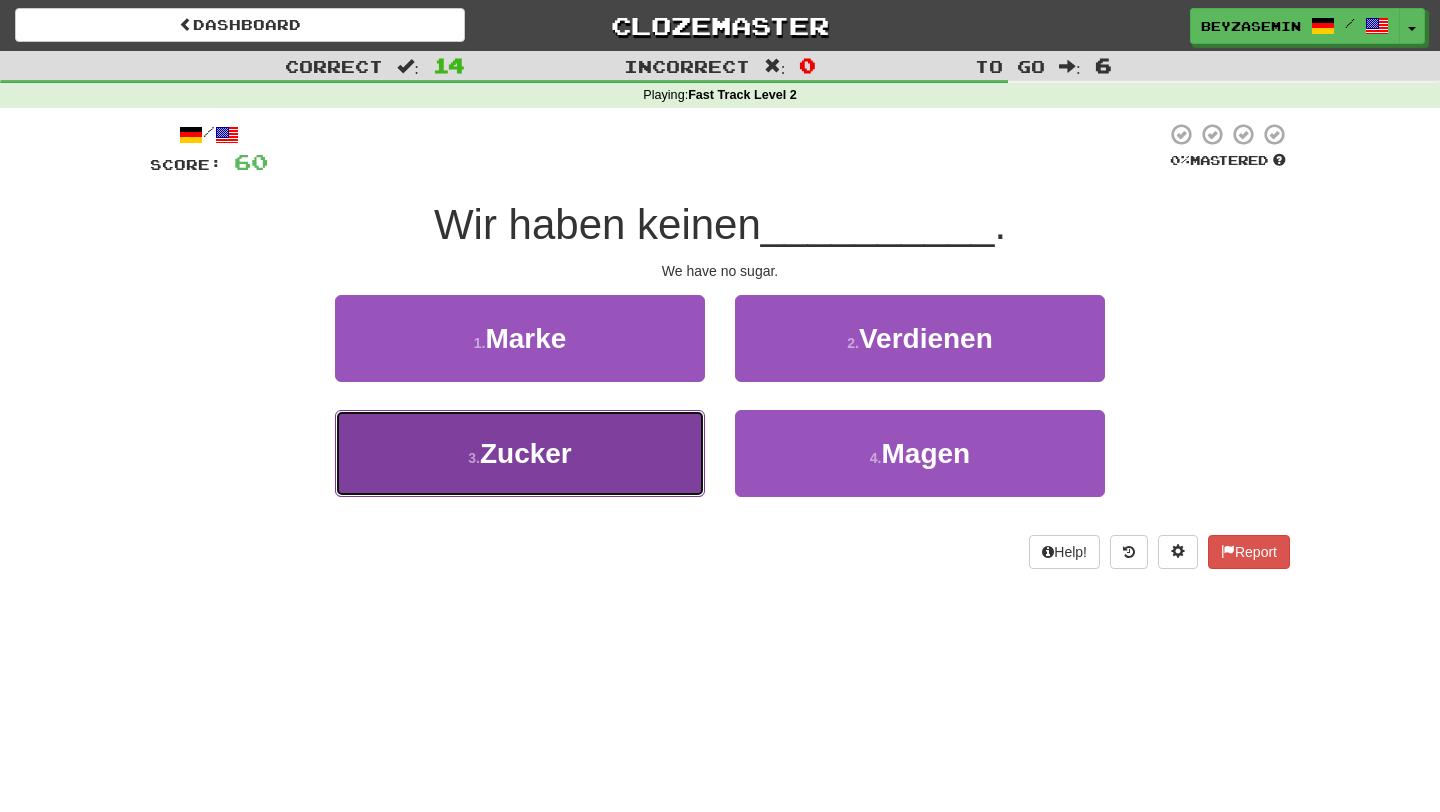 click on "3 .  Zucker" at bounding box center (520, 453) 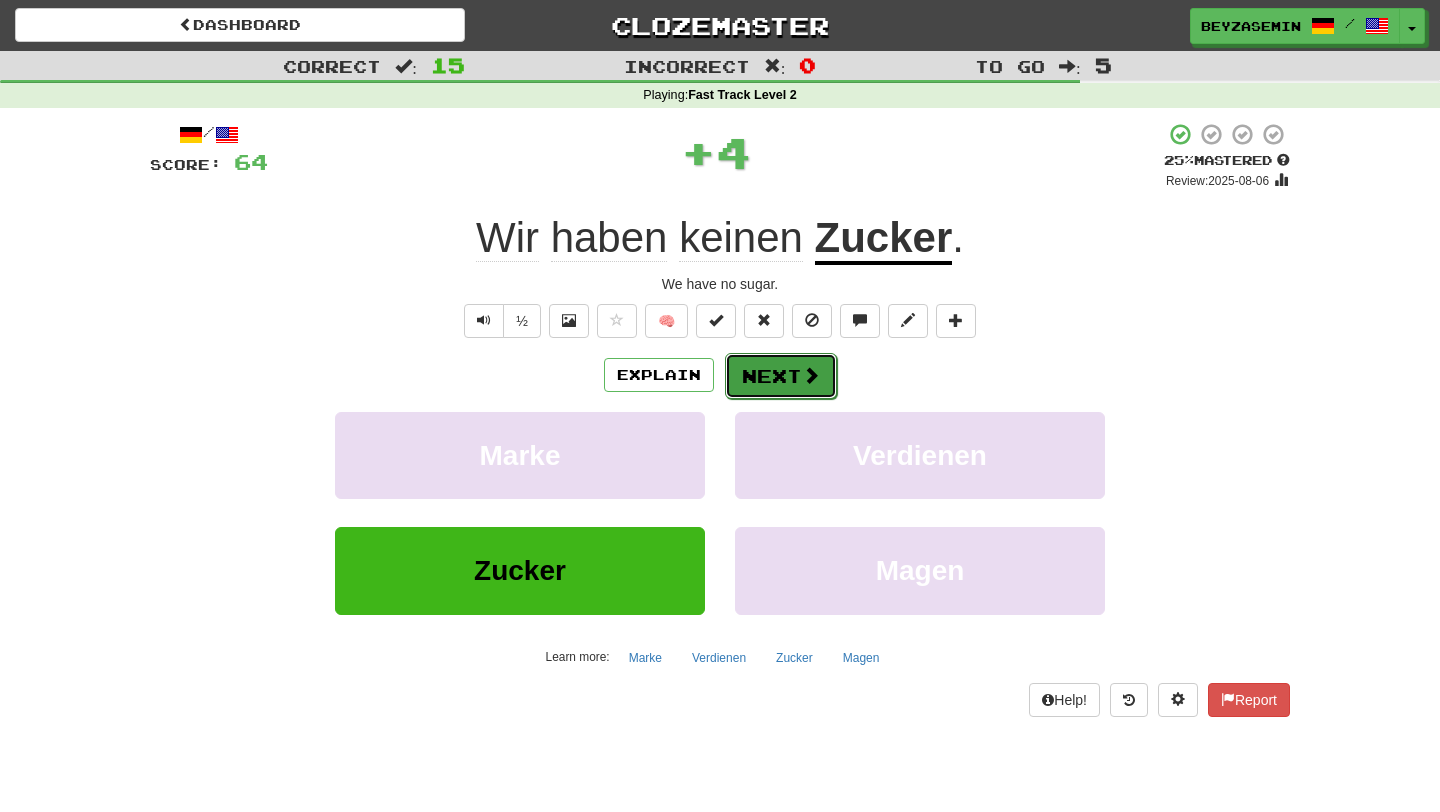 click on "Next" at bounding box center (781, 376) 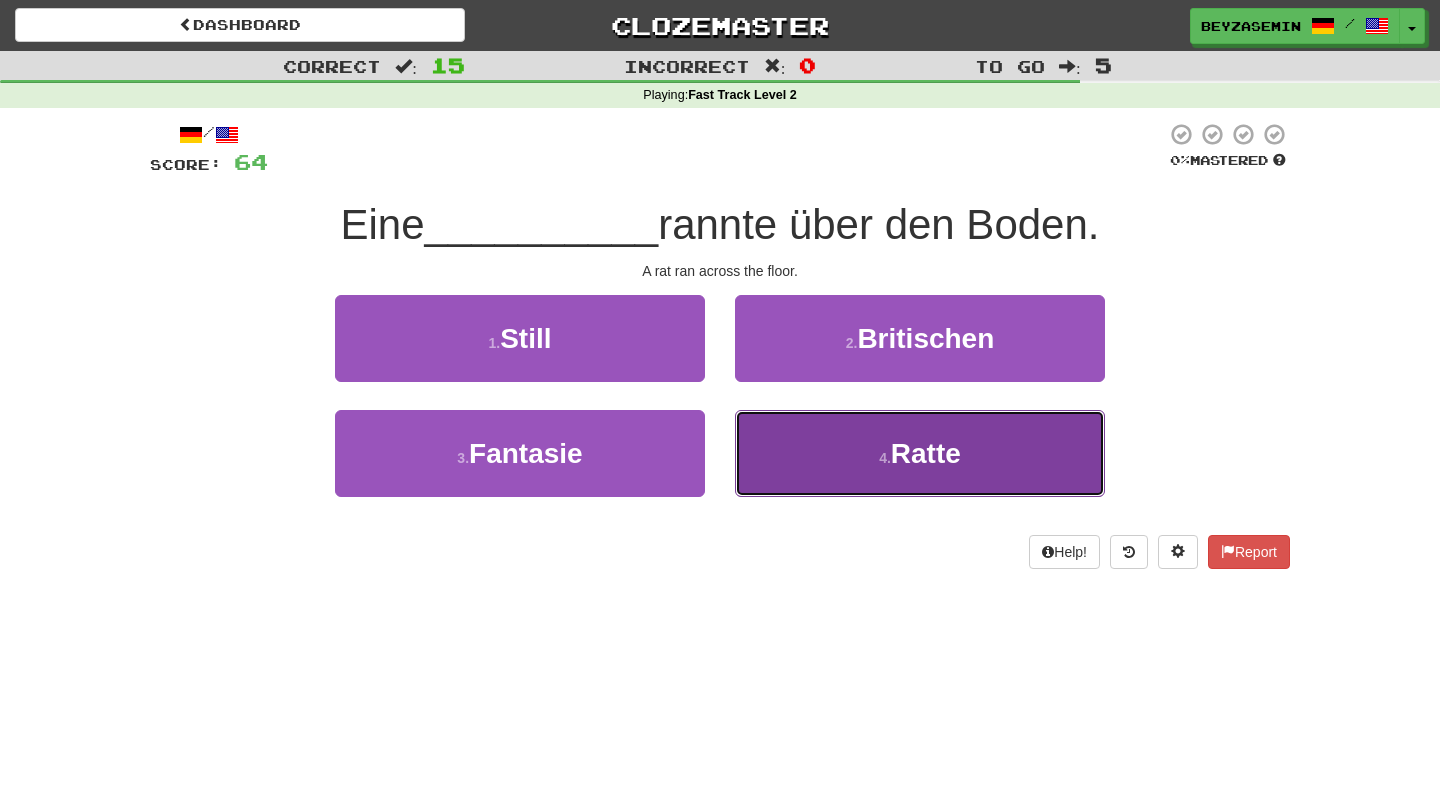 click on "4 .  Ratte" at bounding box center [920, 453] 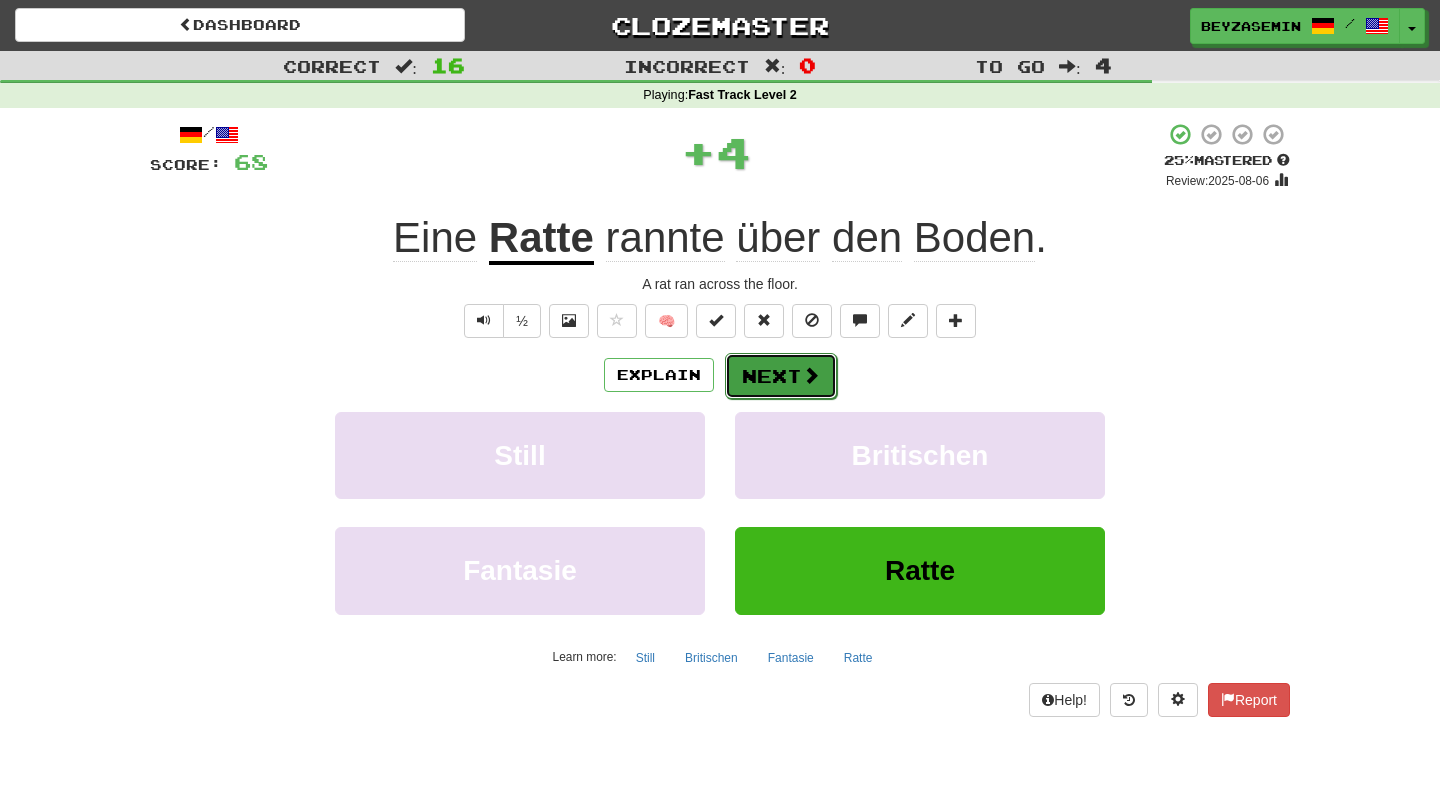 click on "Next" at bounding box center [781, 376] 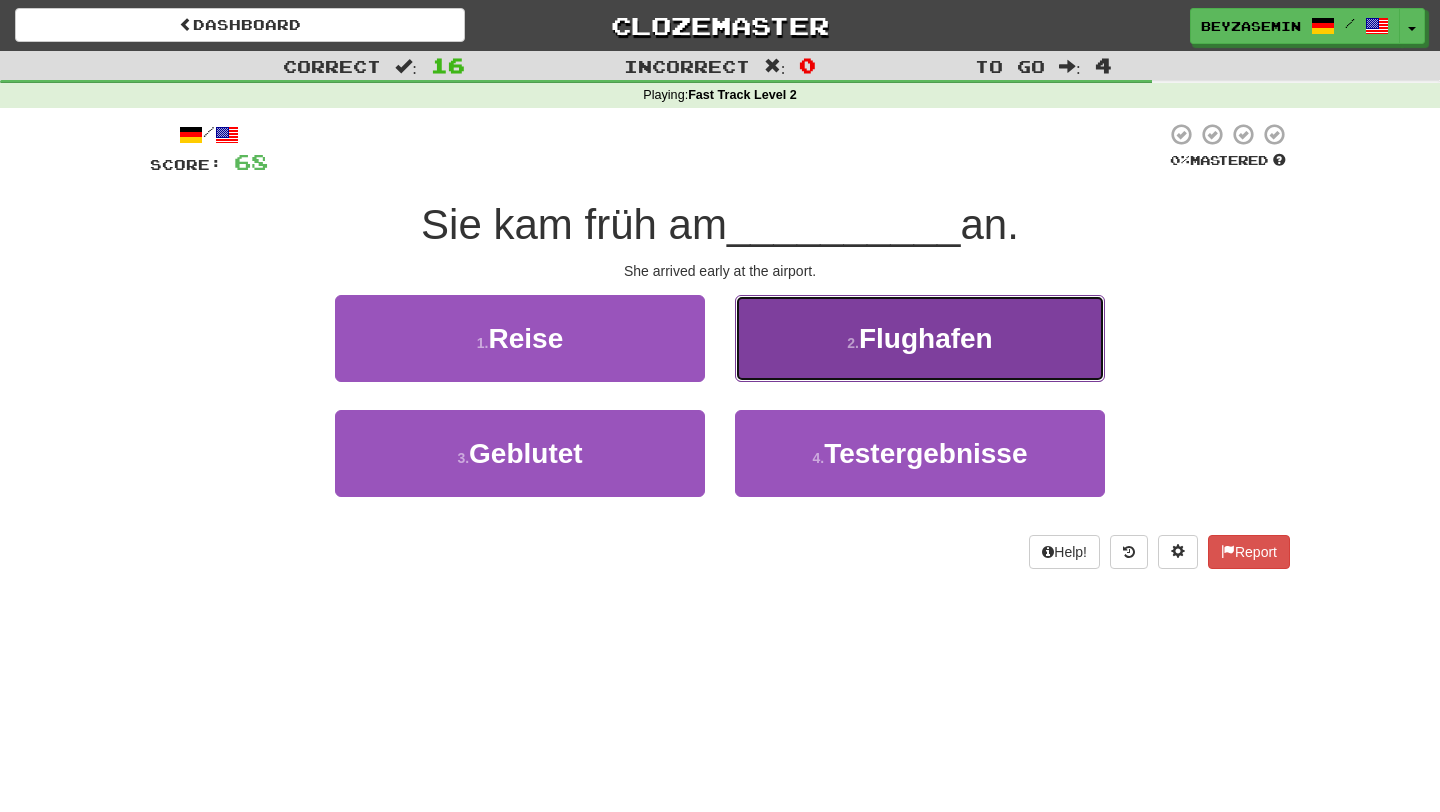 click on "2 ." at bounding box center (853, 343) 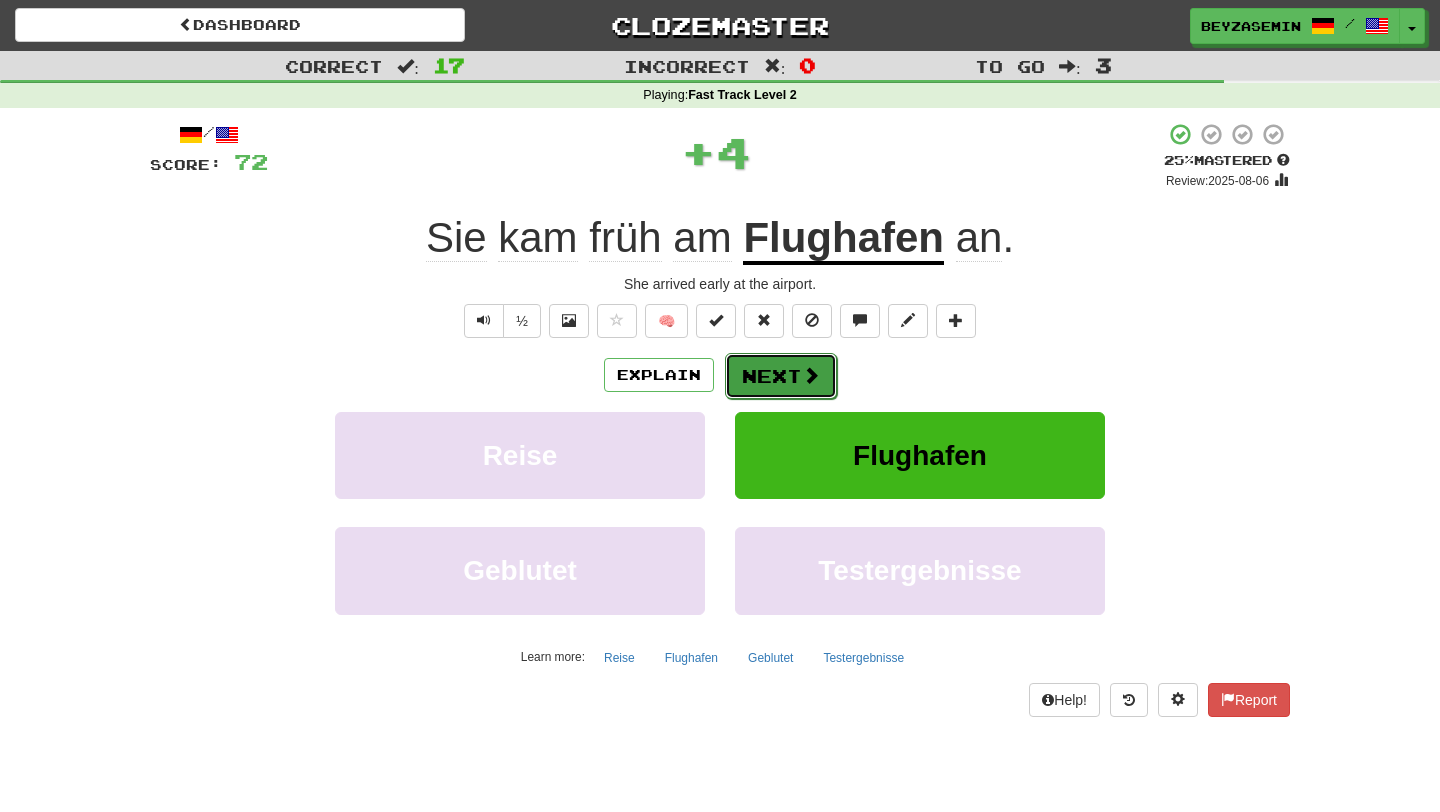 click on "Next" at bounding box center (781, 376) 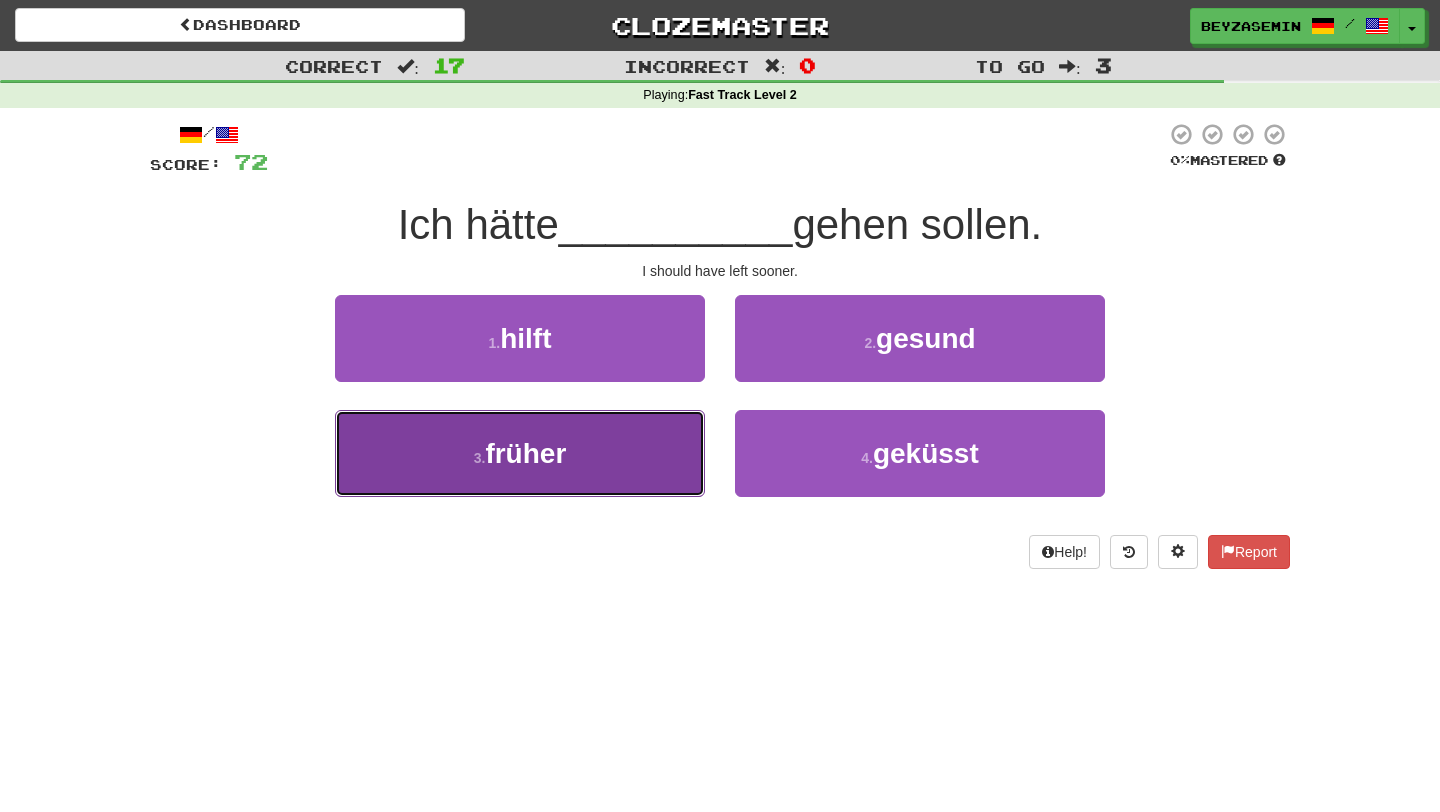 click on "3 .  früher" at bounding box center [520, 453] 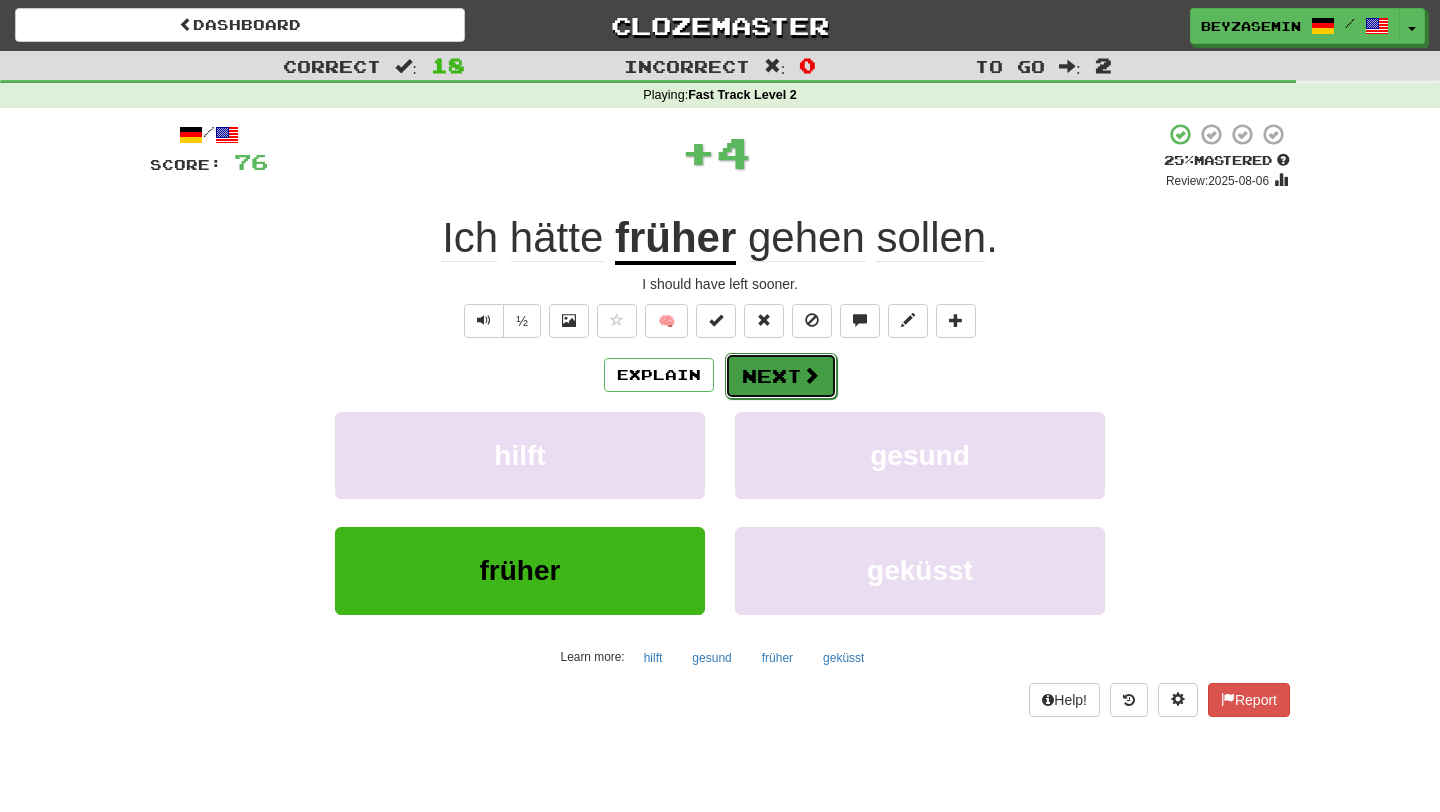 click on "Next" at bounding box center (781, 376) 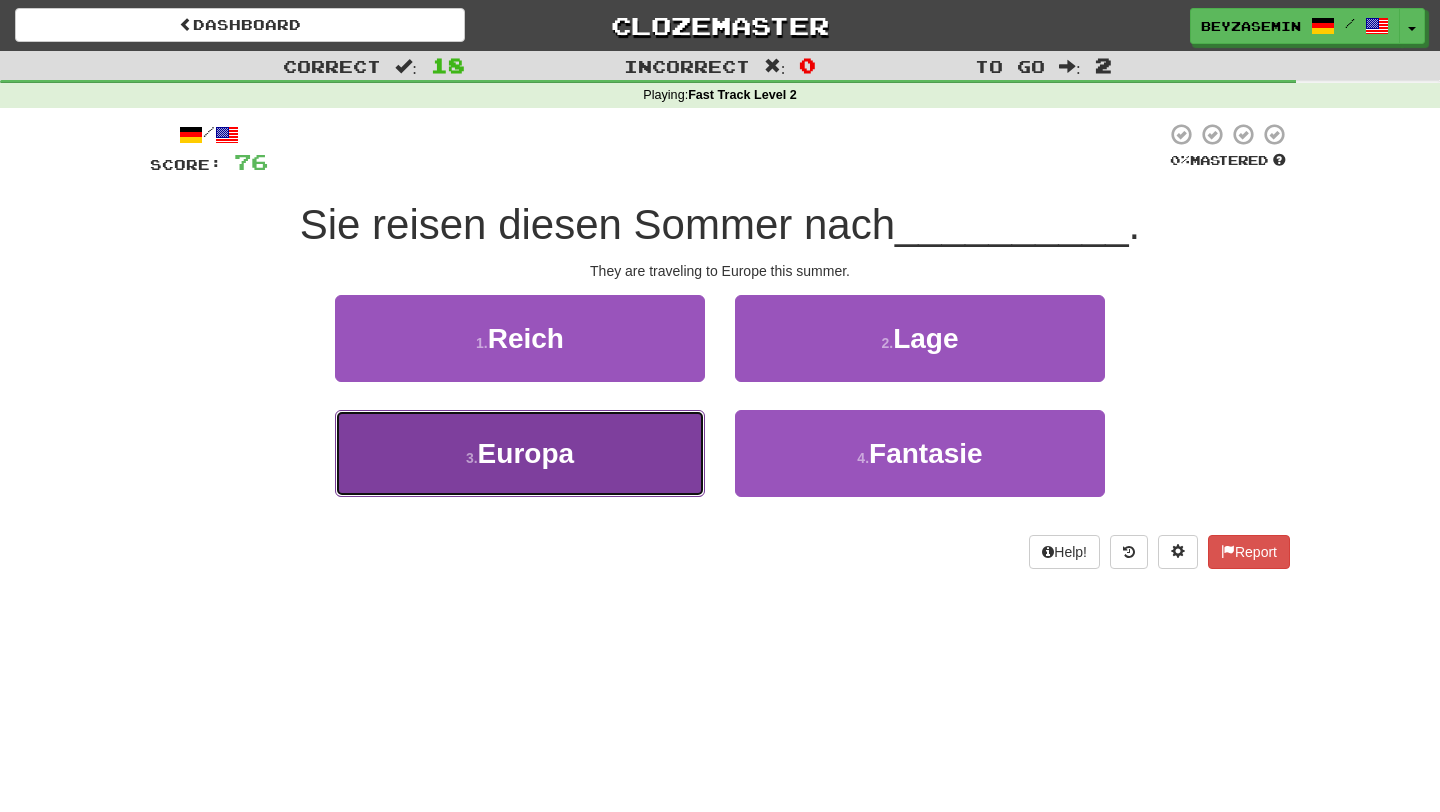 click on "3 .  Europa" at bounding box center (520, 453) 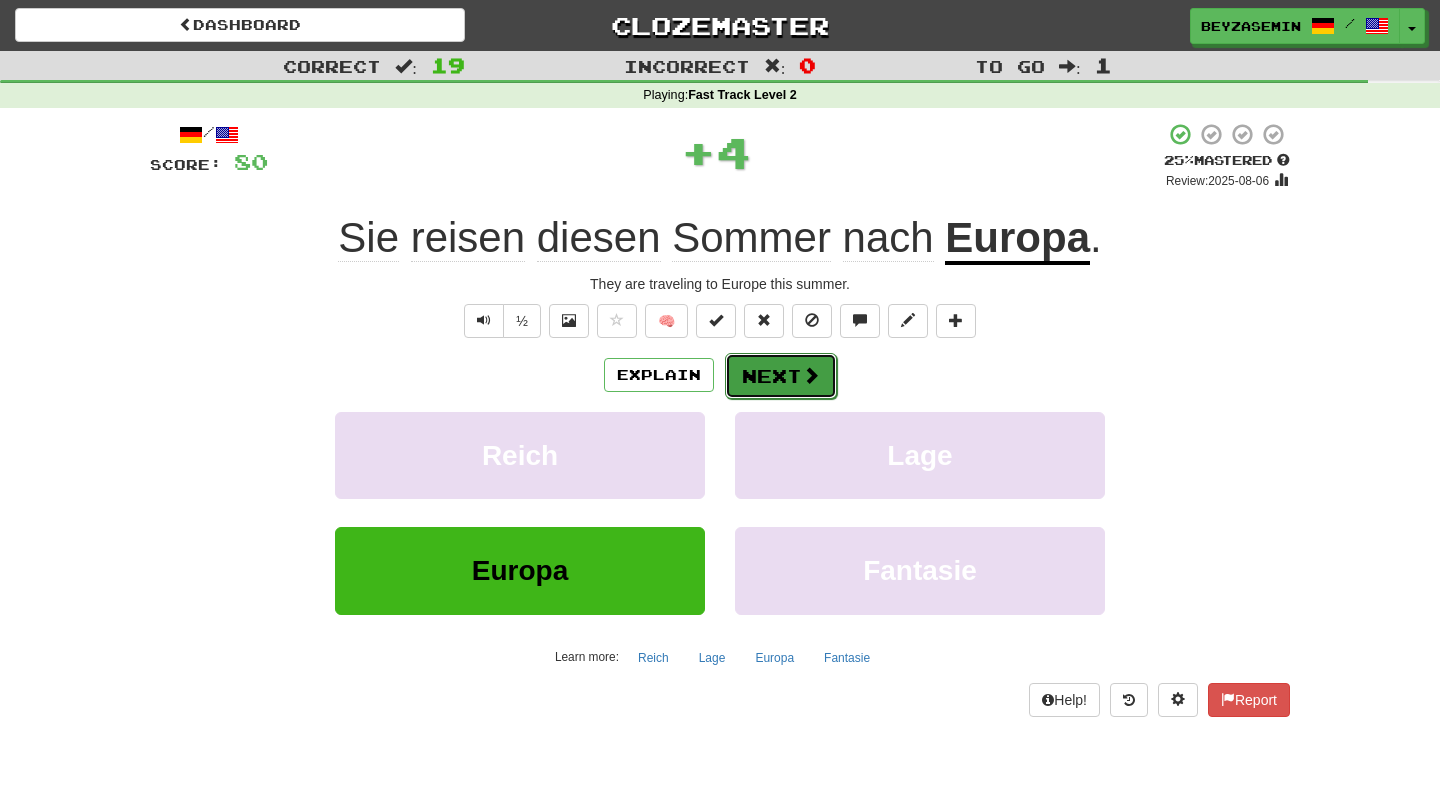 click on "Next" at bounding box center [781, 376] 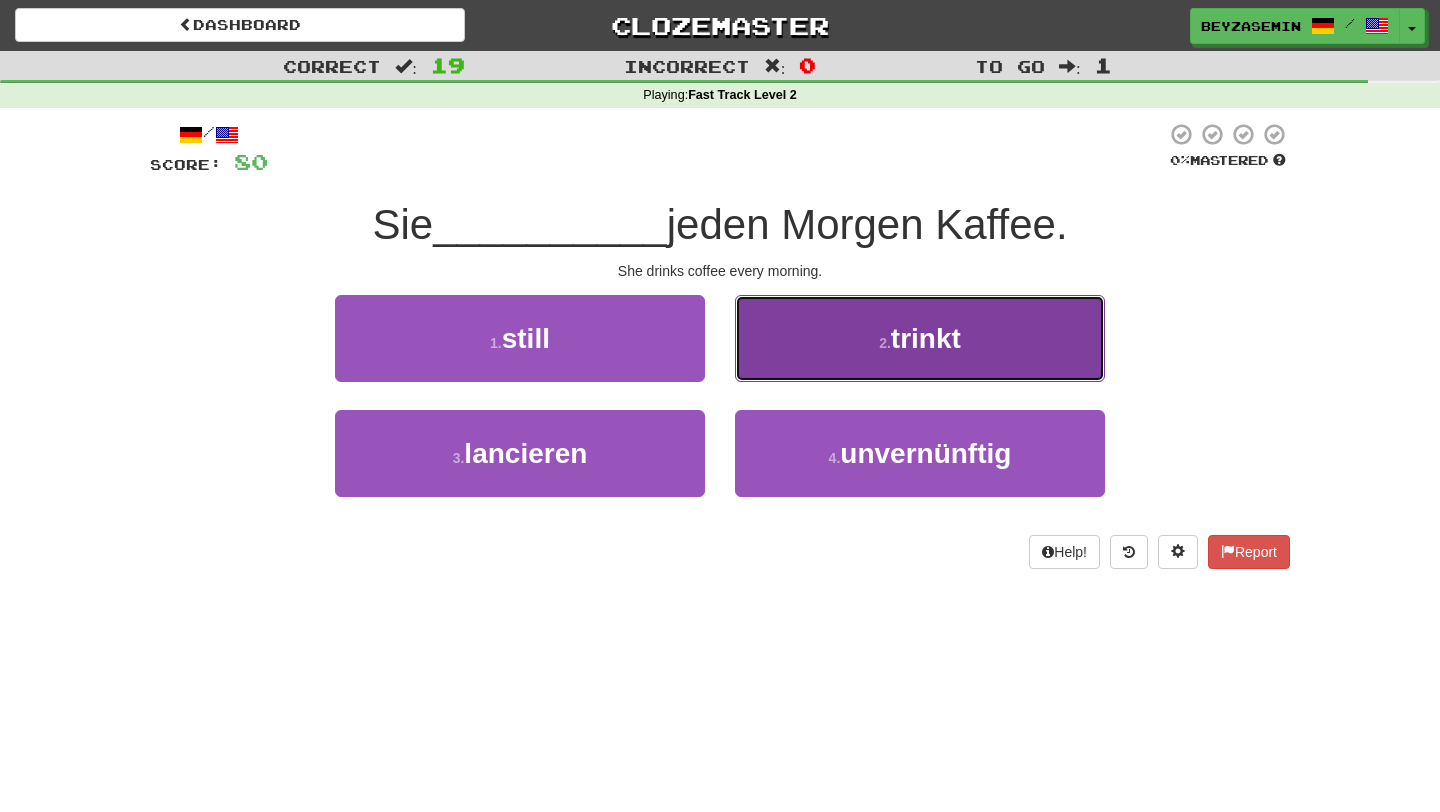 click on "2 .  trinkt" at bounding box center [920, 338] 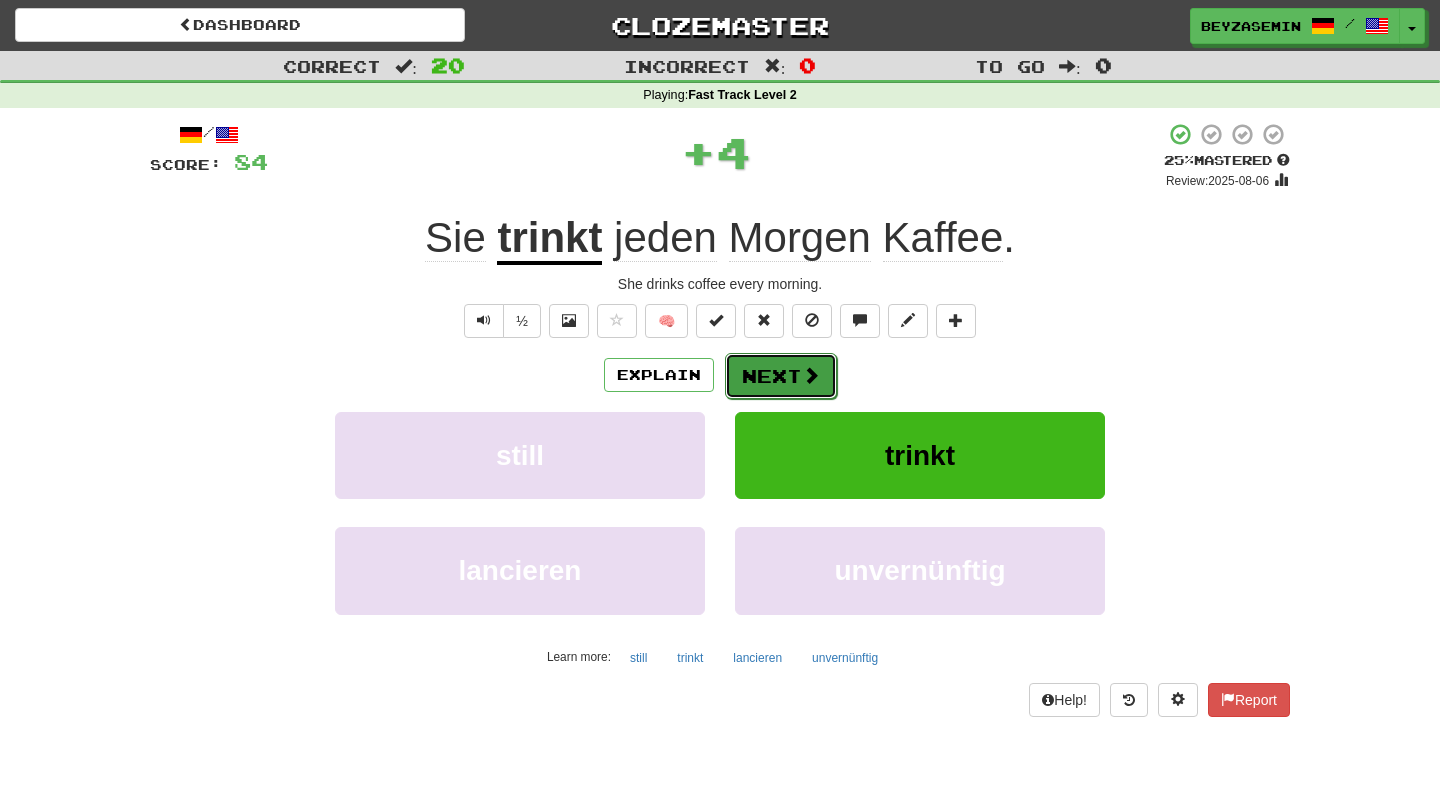 click on "Next" at bounding box center [781, 376] 